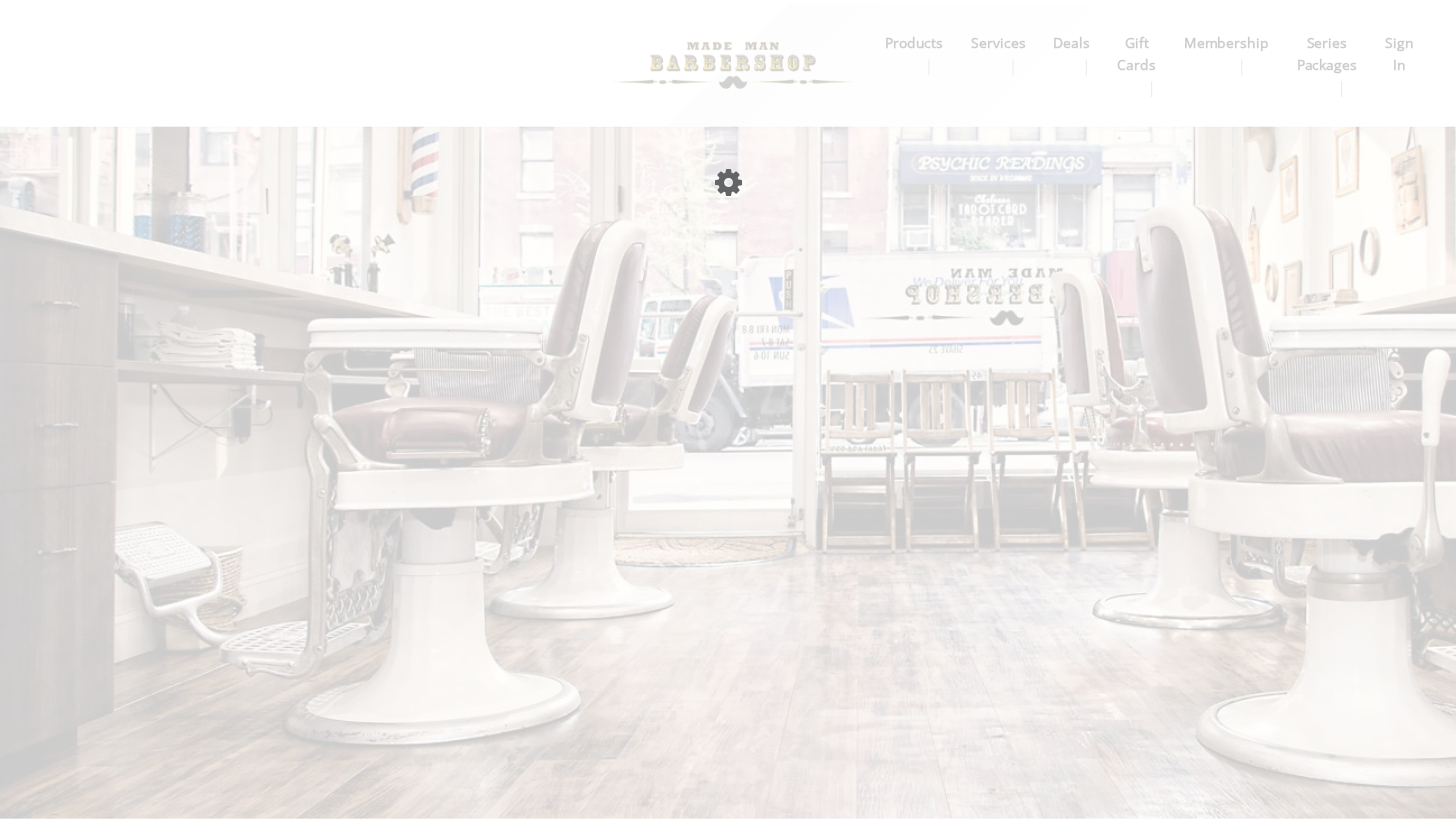 scroll, scrollTop: 0, scrollLeft: 0, axis: both 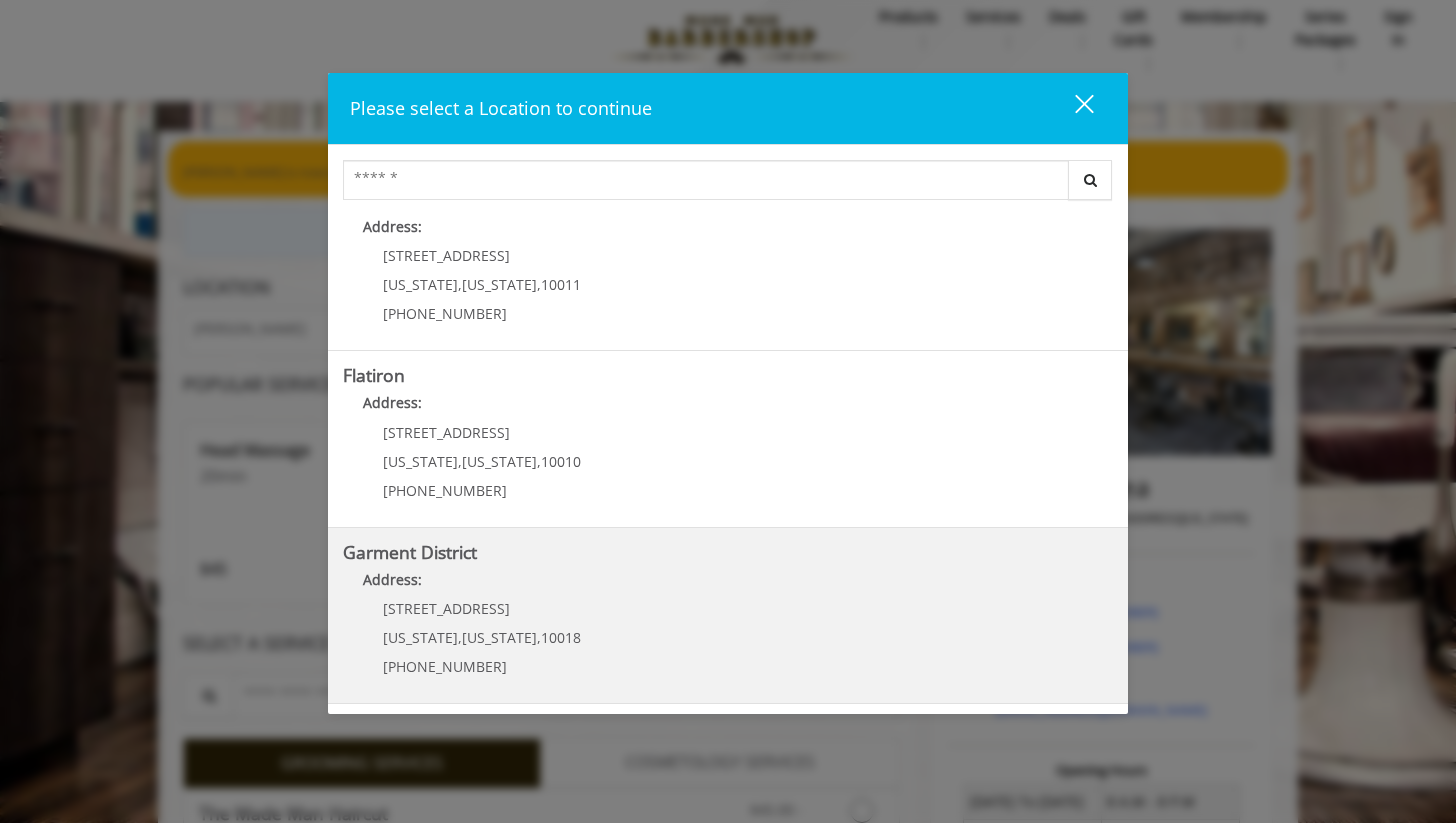 click on "Address:" at bounding box center (728, 585) 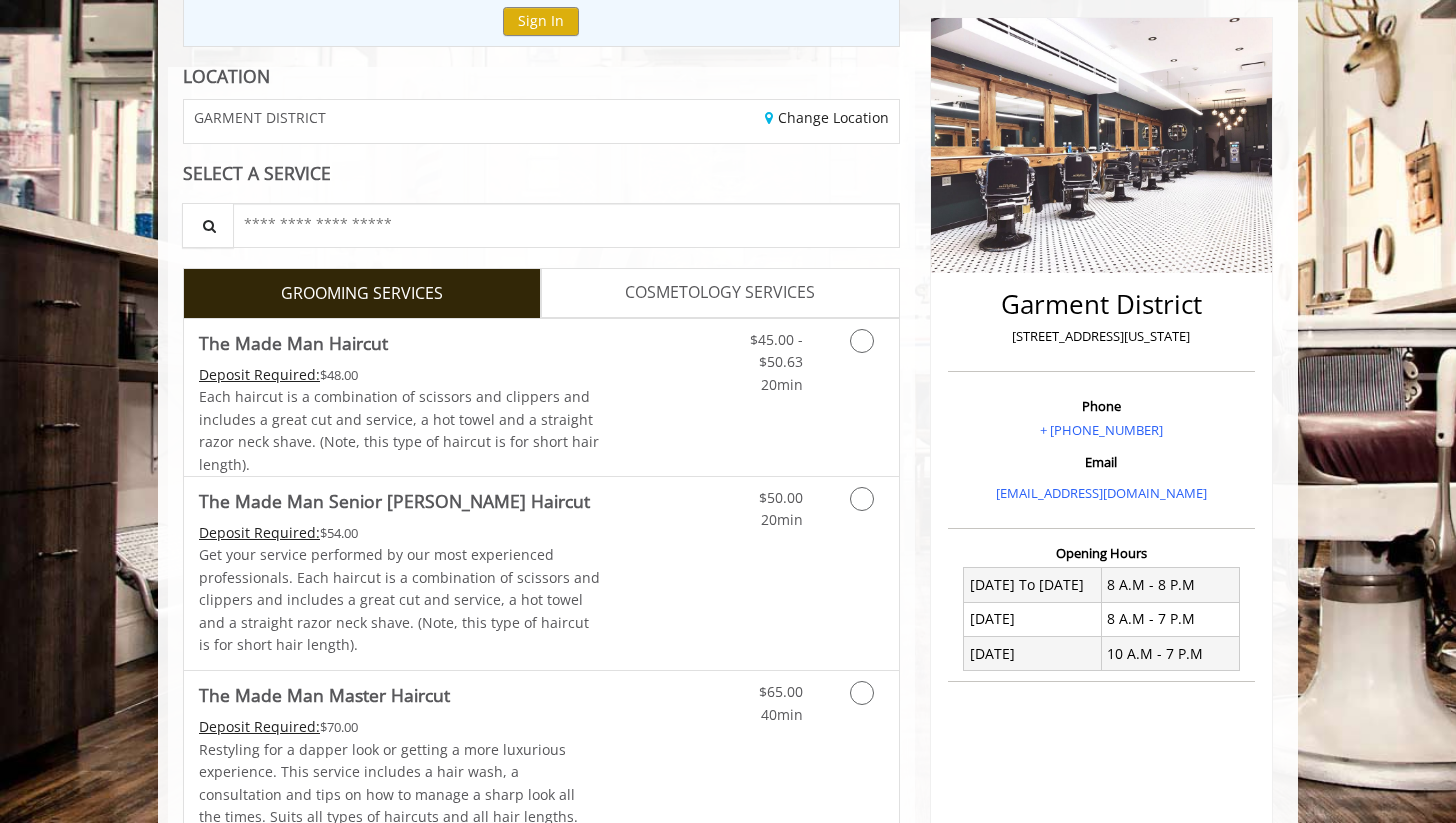 scroll, scrollTop: 247, scrollLeft: 0, axis: vertical 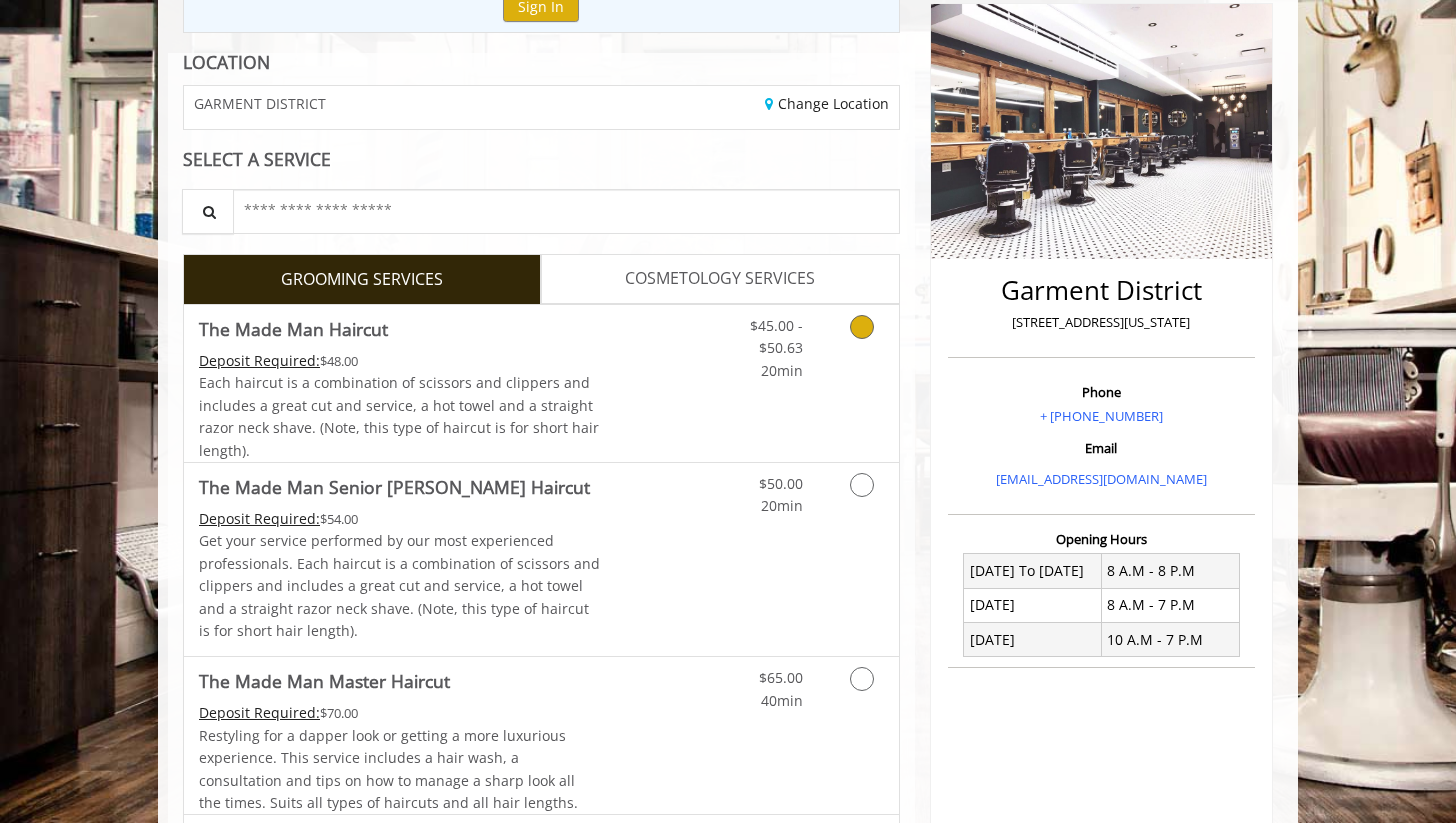 click at bounding box center (858, 343) 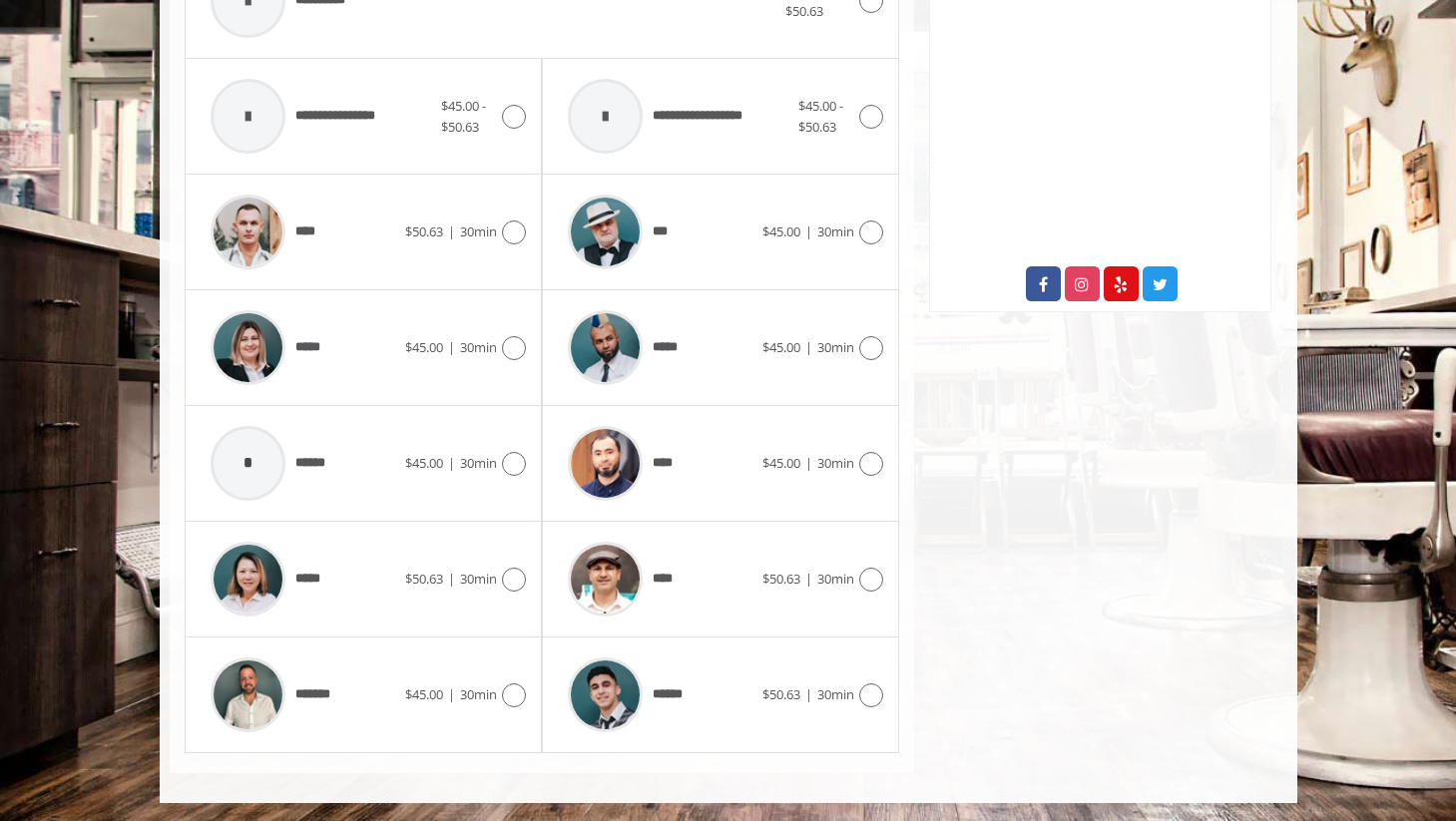 scroll, scrollTop: 930, scrollLeft: 0, axis: vertical 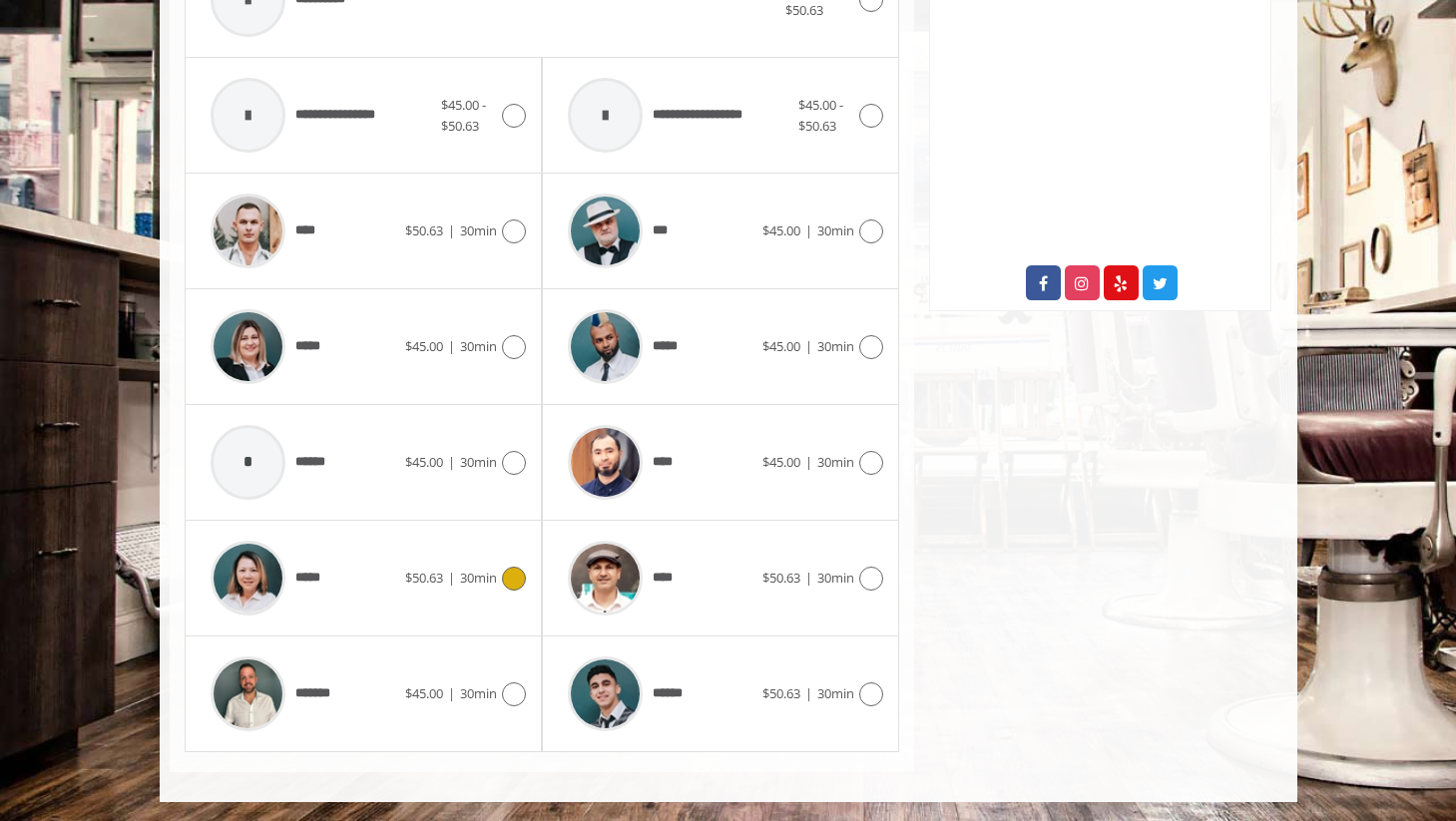 click at bounding box center (514, 579) 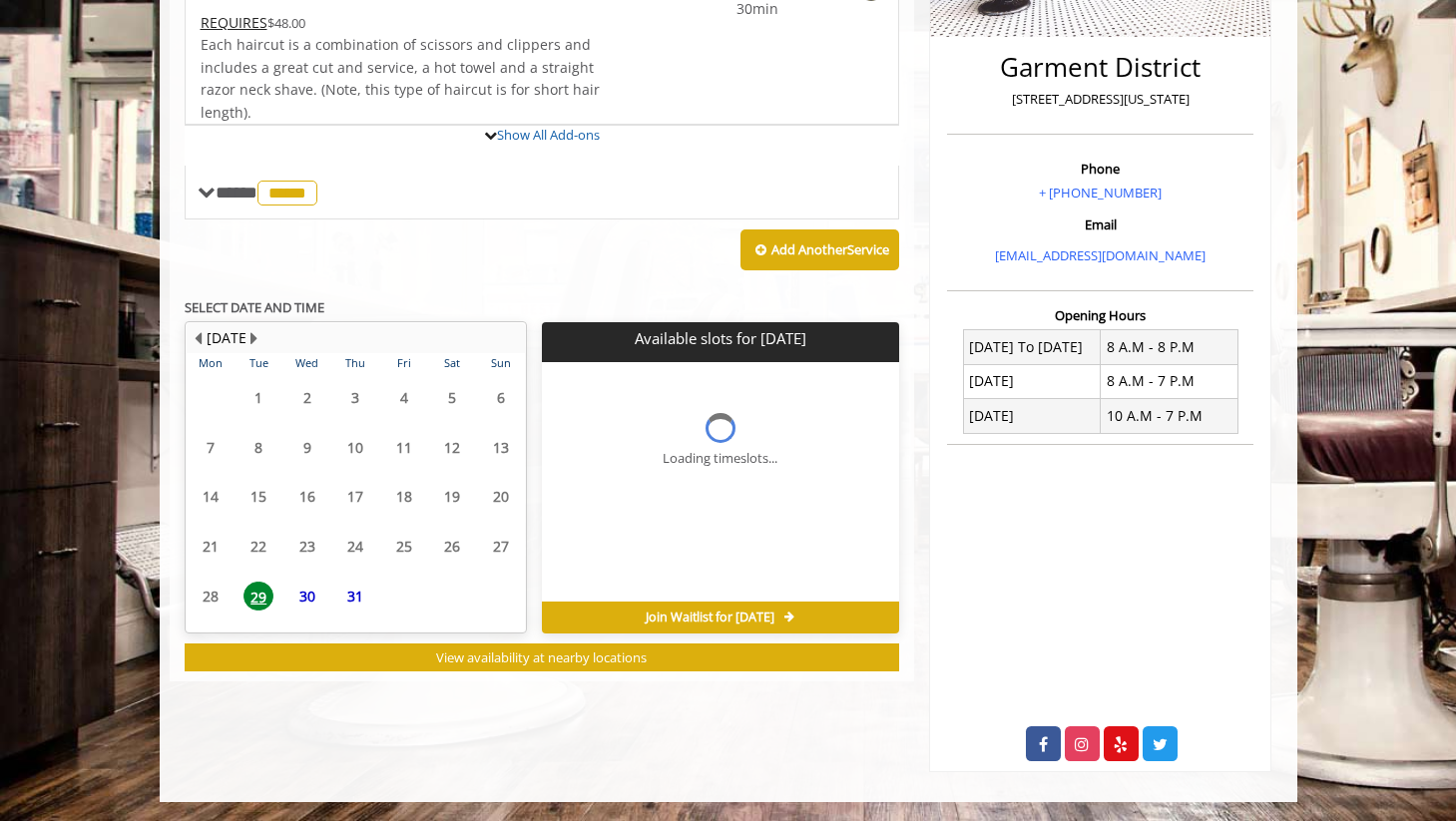 scroll, scrollTop: 562, scrollLeft: 0, axis: vertical 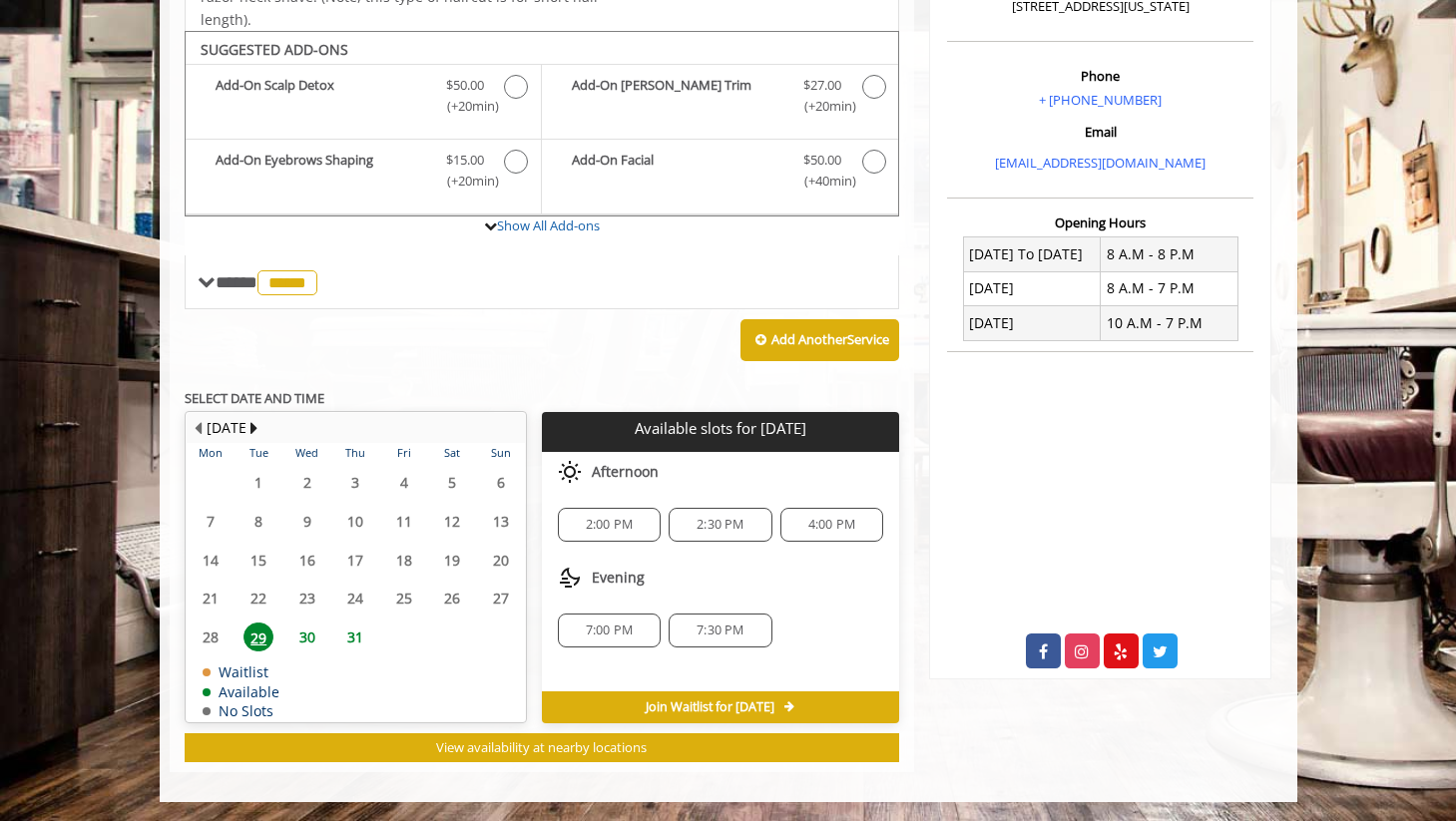 click on "30" 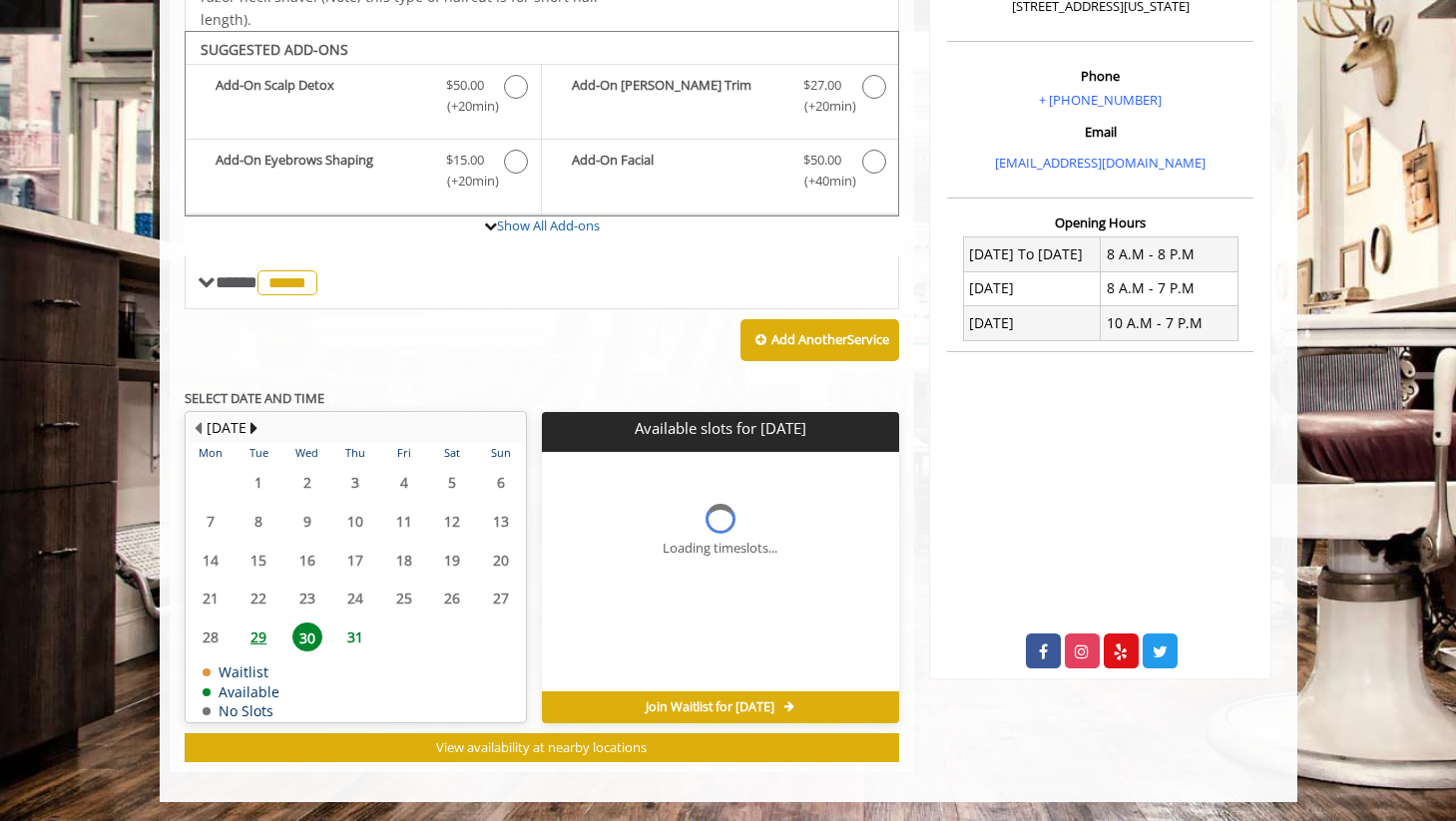 scroll, scrollTop: 592, scrollLeft: 0, axis: vertical 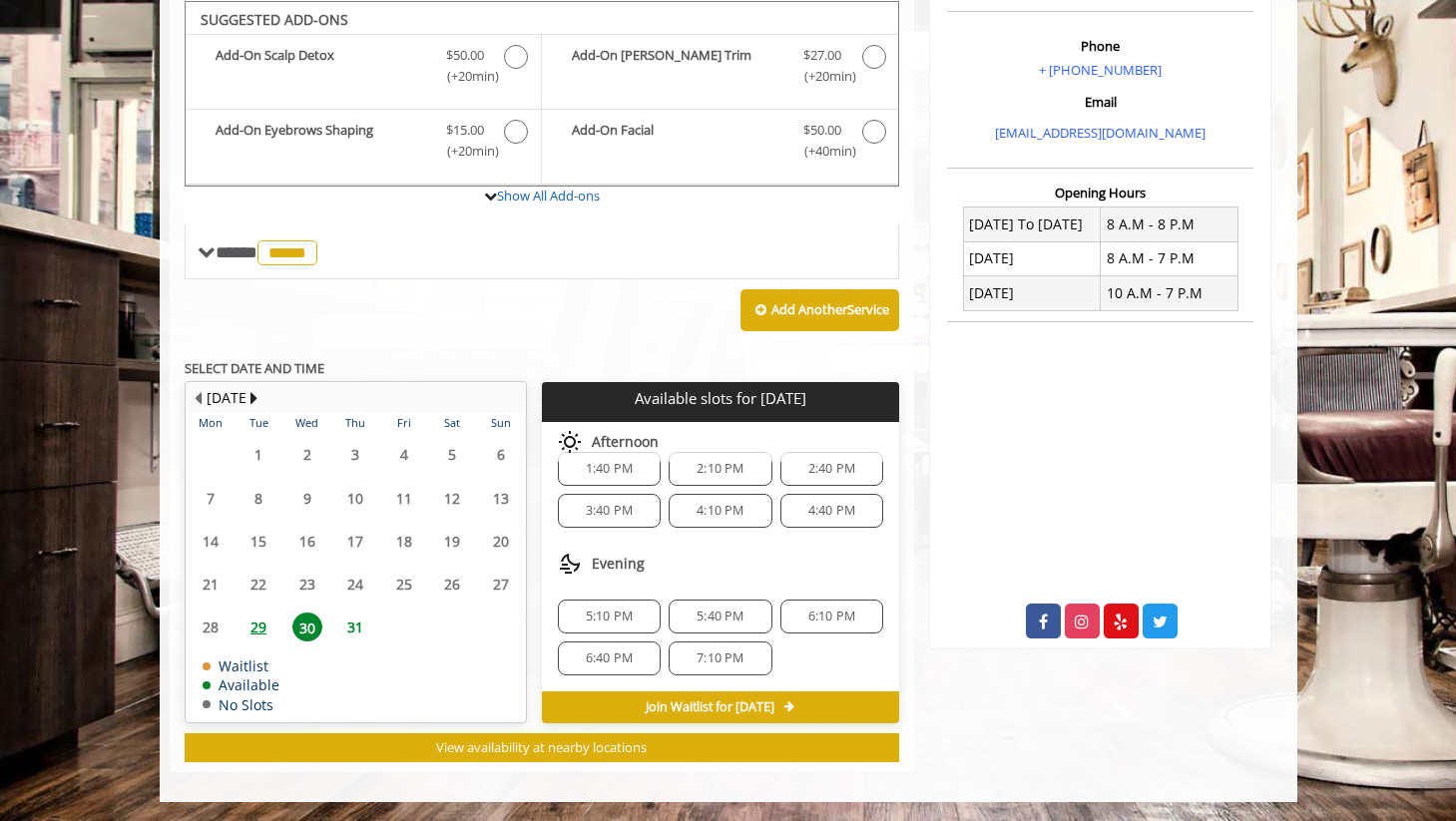 click on "5:40 PM" 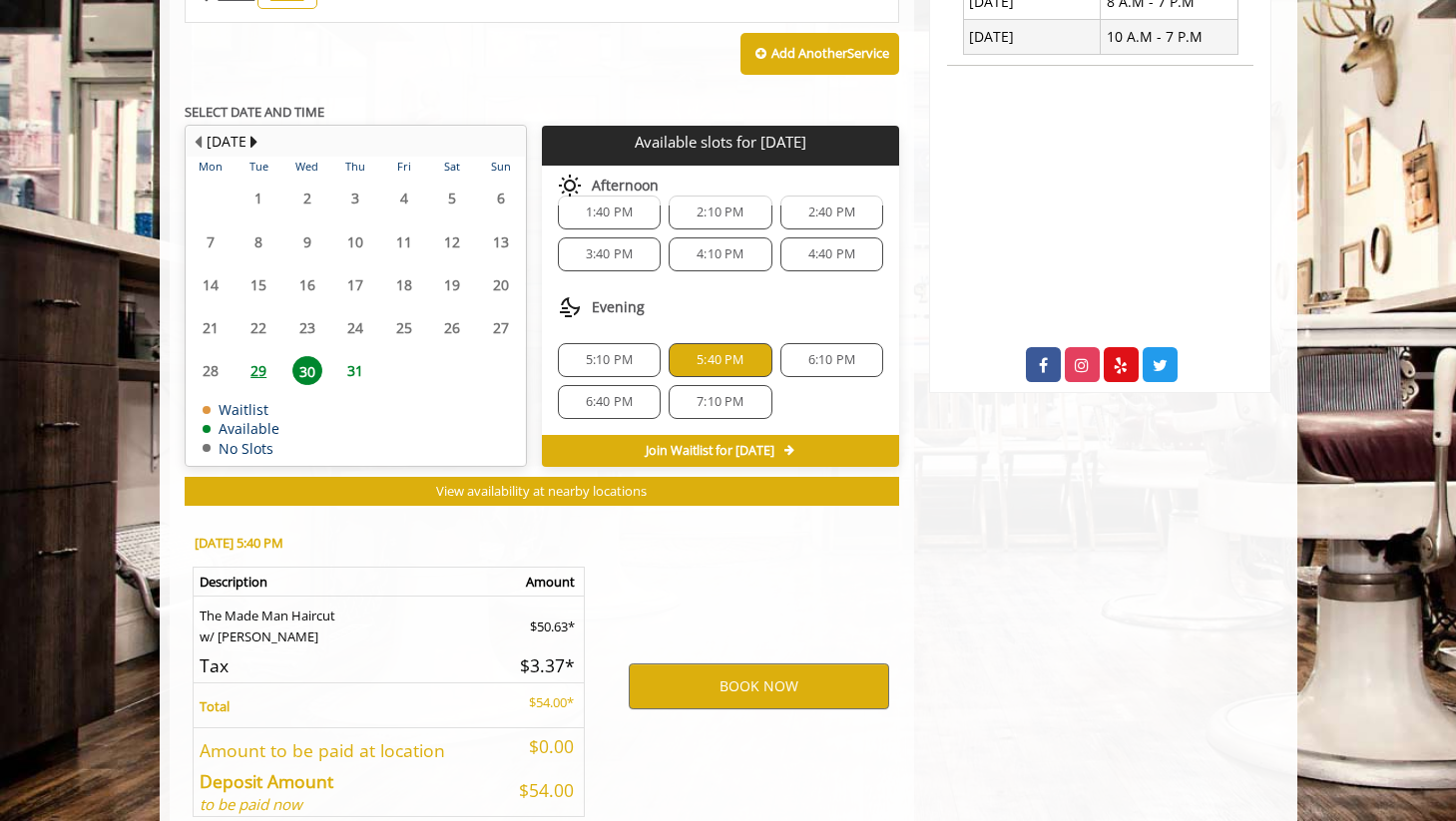 scroll, scrollTop: 952, scrollLeft: 0, axis: vertical 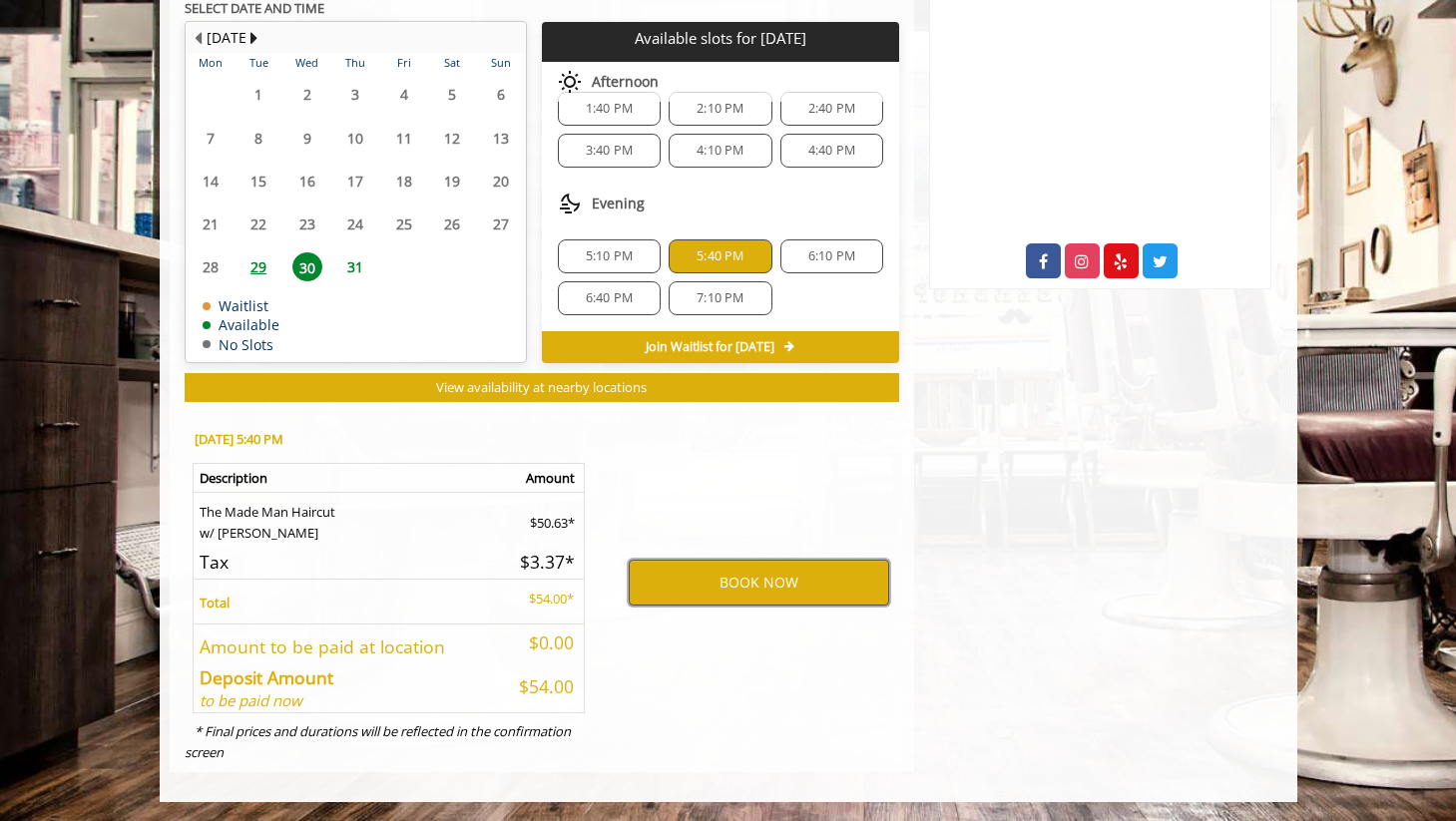 click on "BOOK NOW" at bounding box center (758, 583) 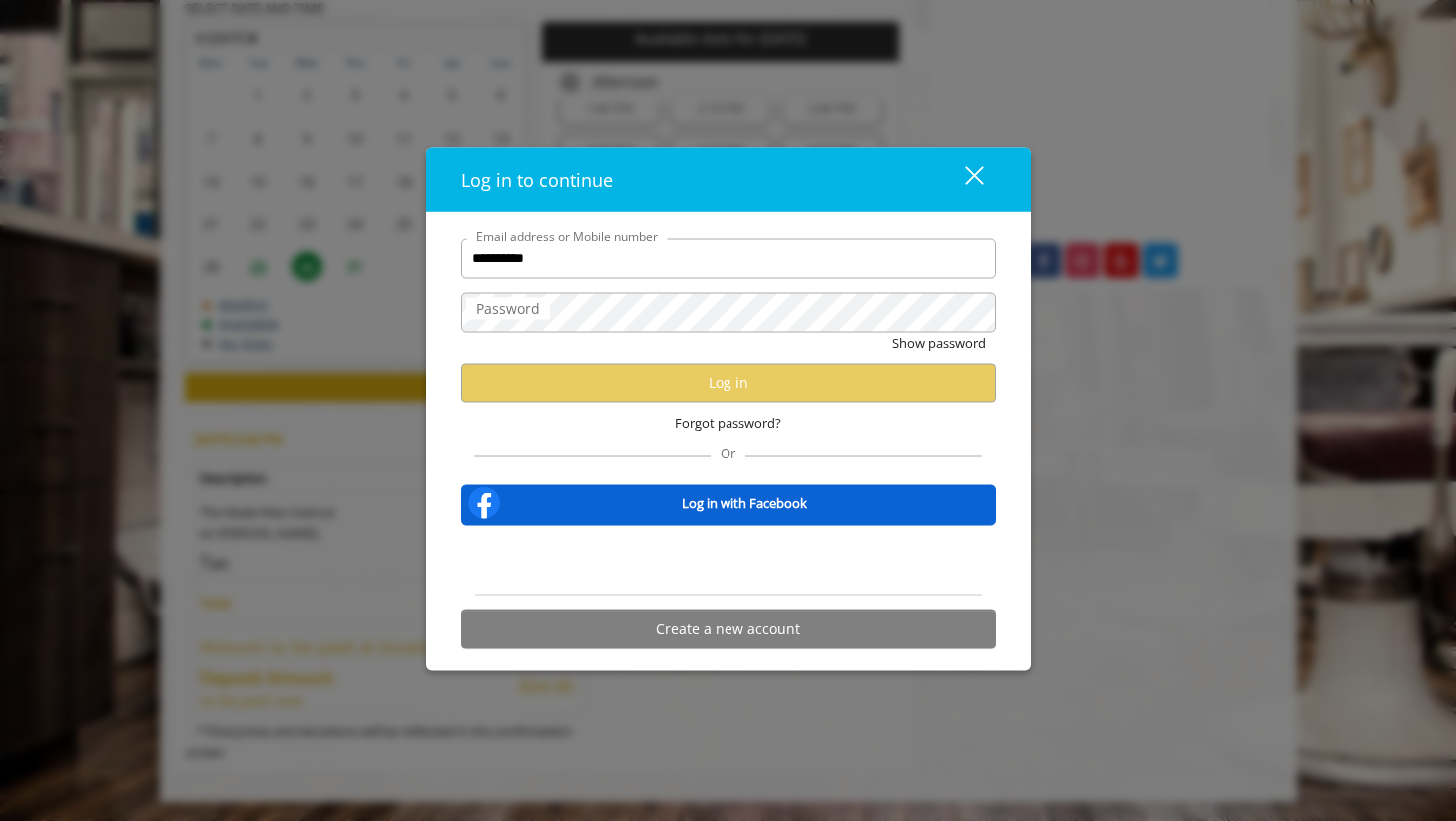 type on "**********" 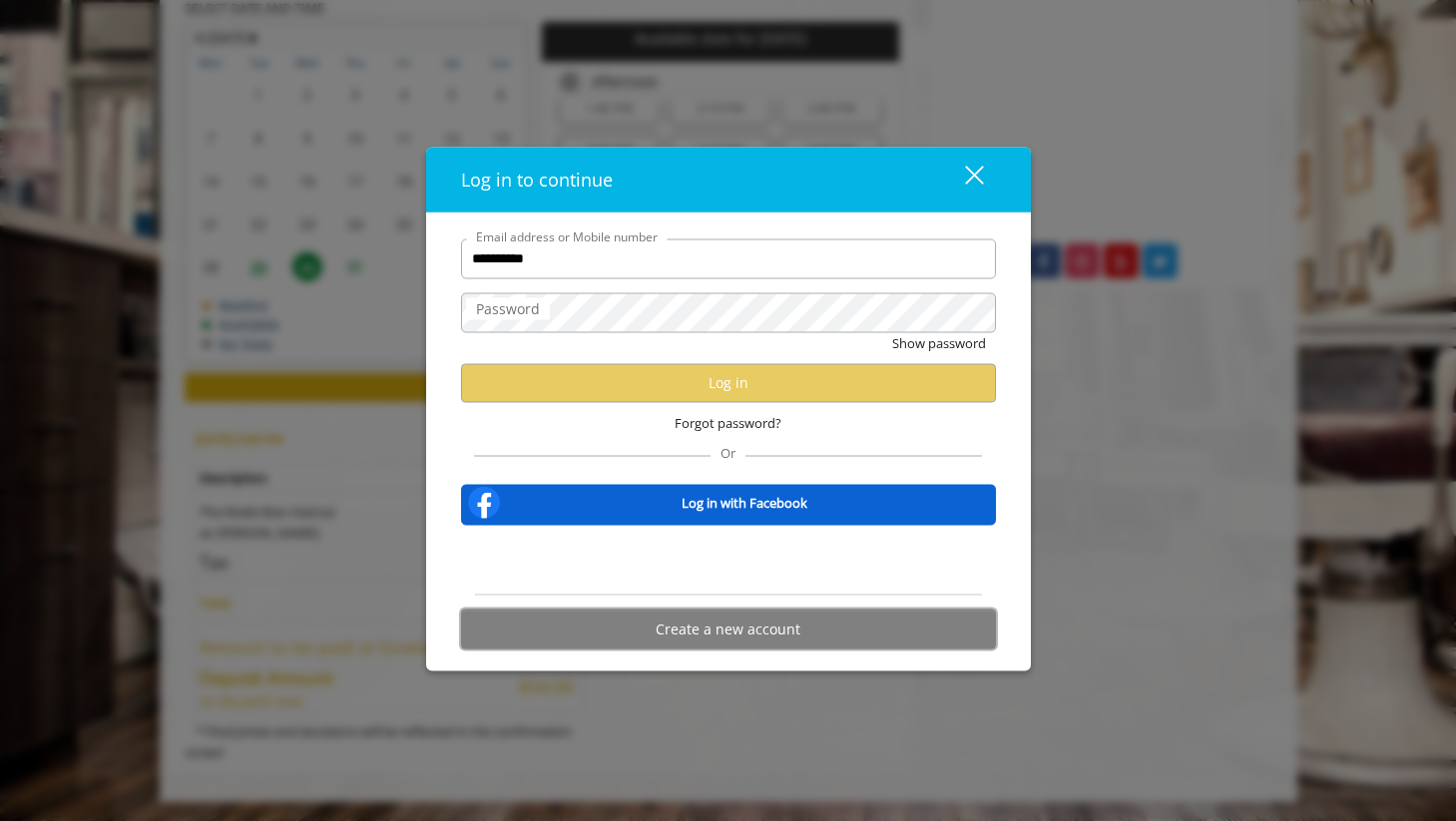 click on "Create a new account" at bounding box center (728, 628) 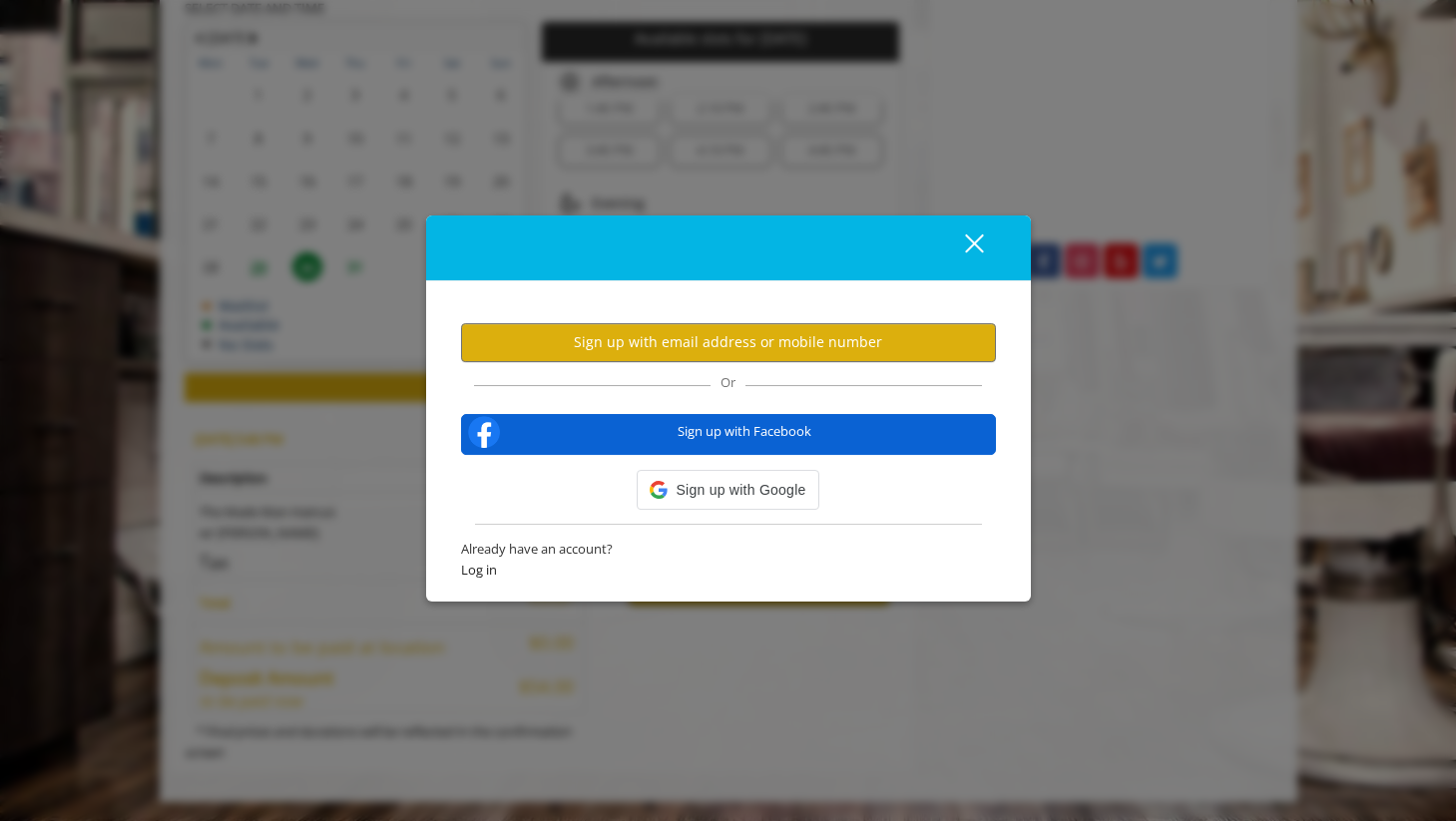 scroll, scrollTop: 0, scrollLeft: 0, axis: both 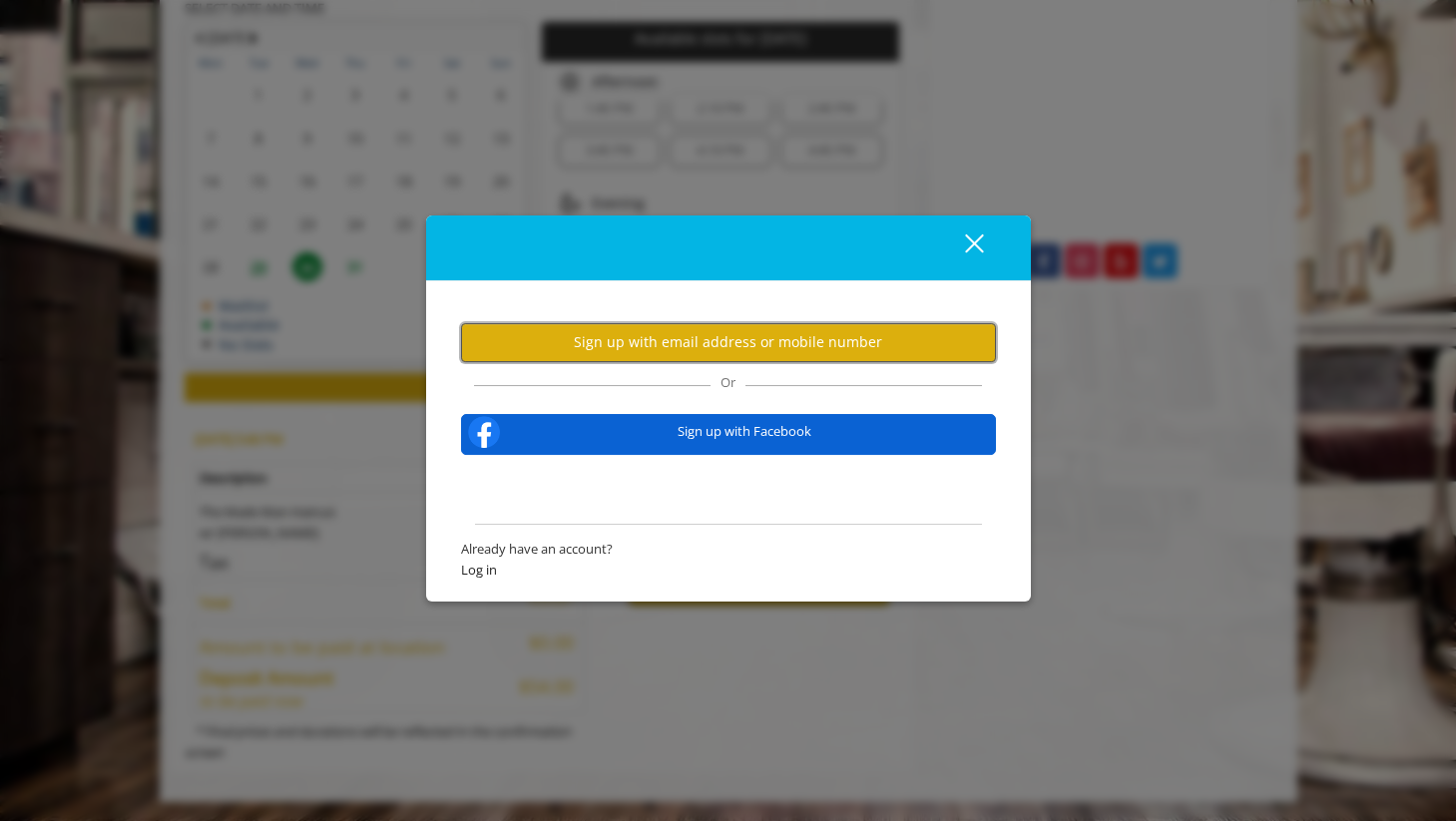 click on "Sign up with email address or mobile number" at bounding box center [728, 342] 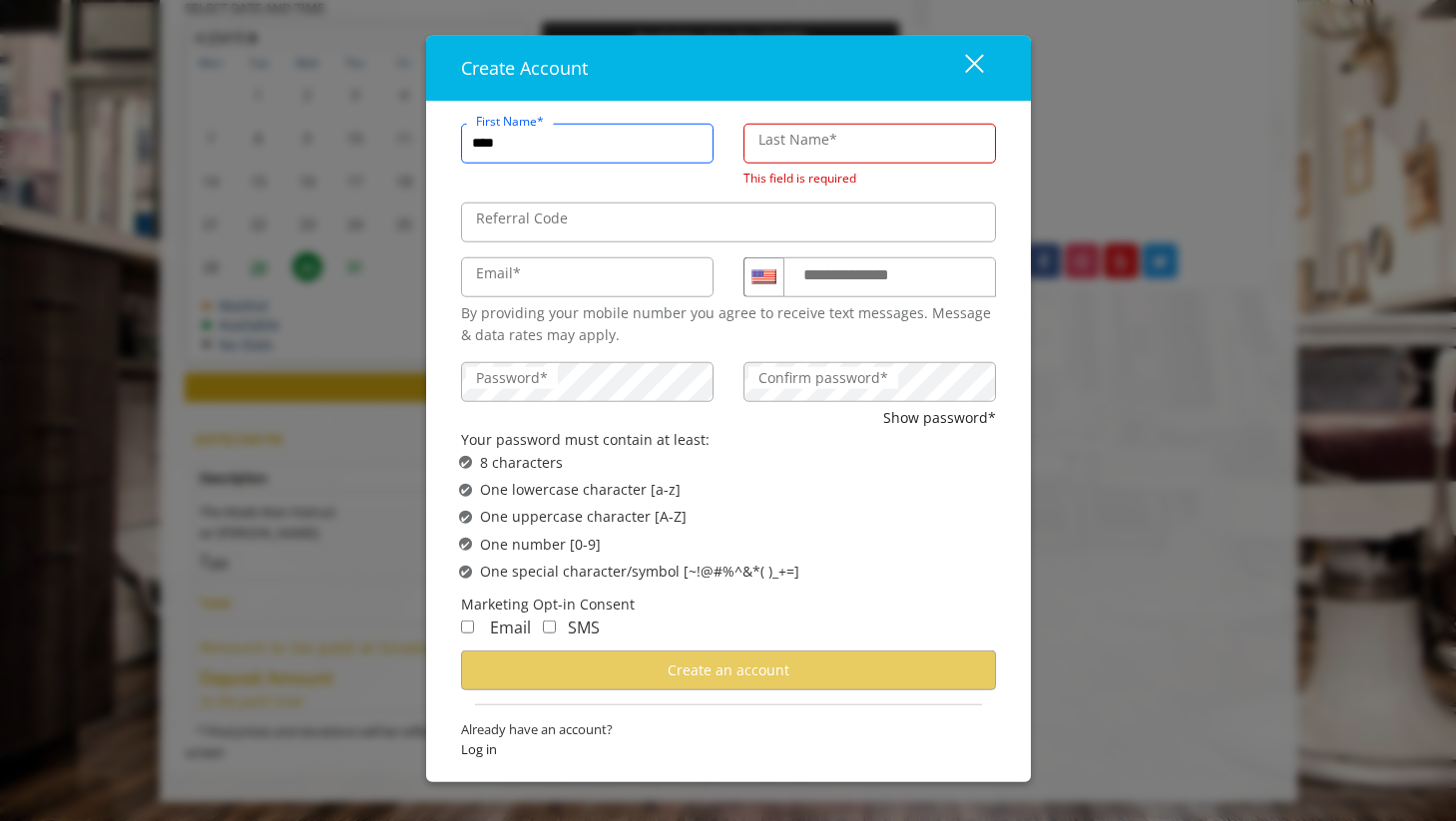 click on "****" at bounding box center [587, 144] 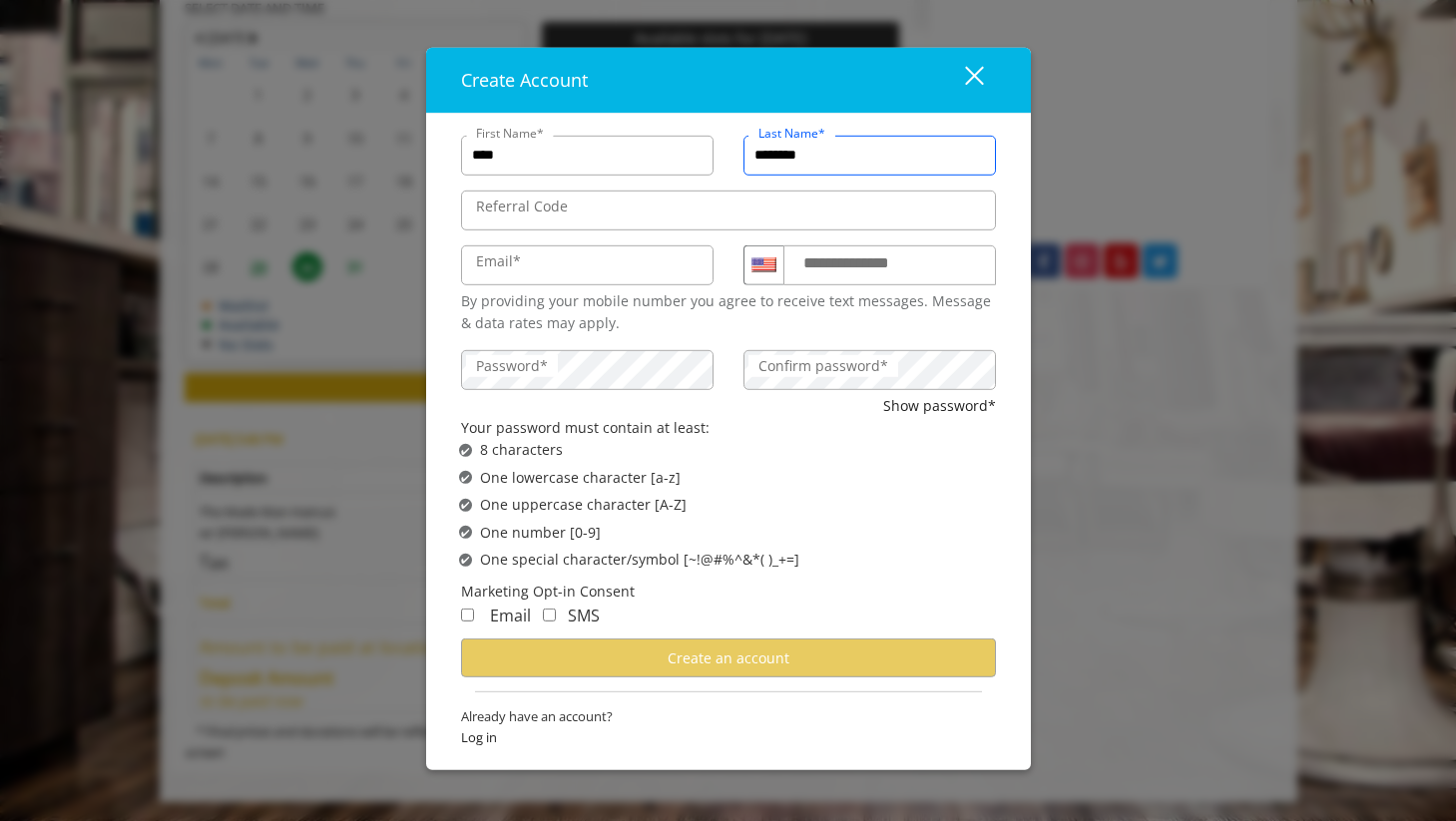 type on "********" 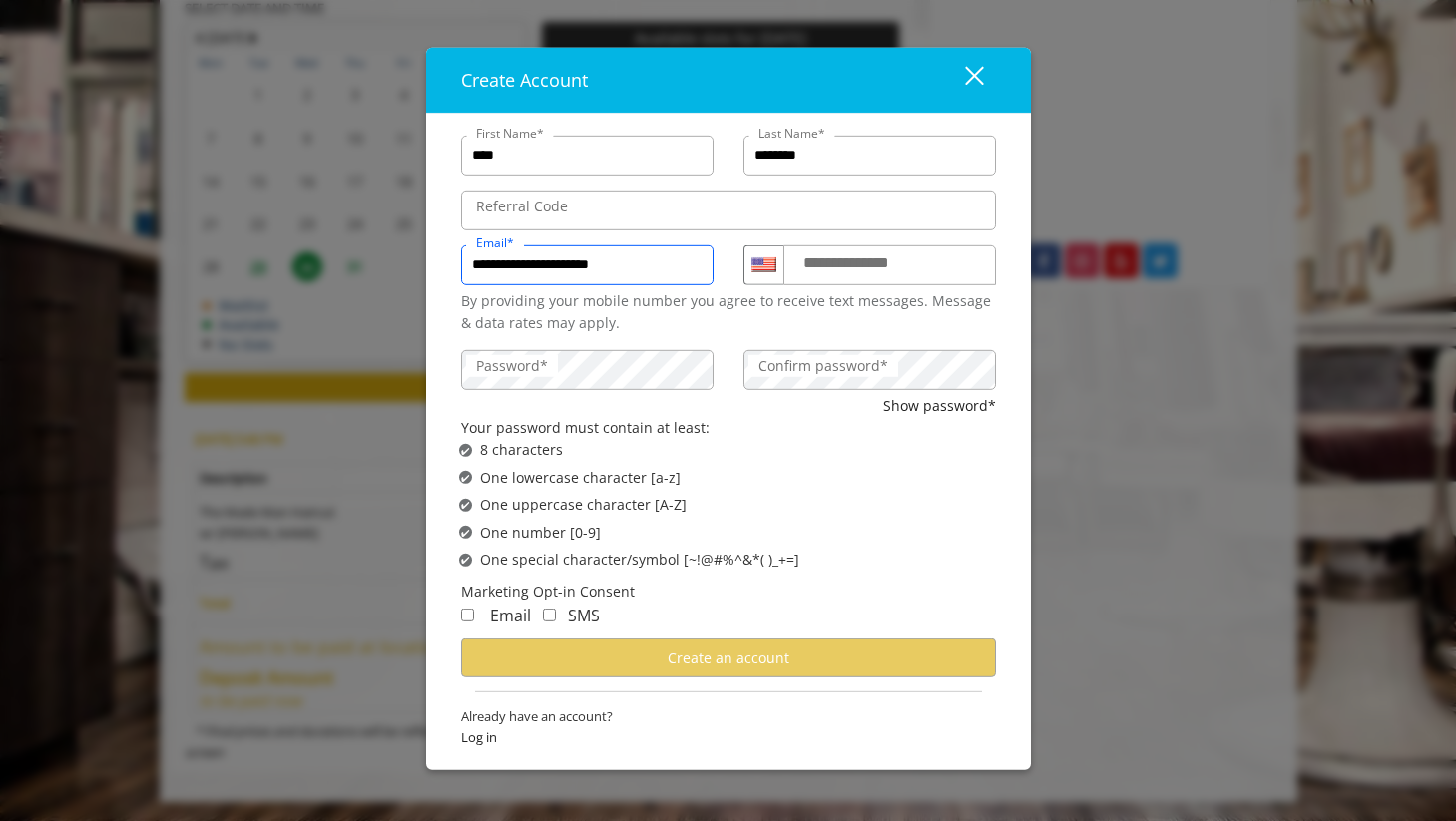 type on "**********" 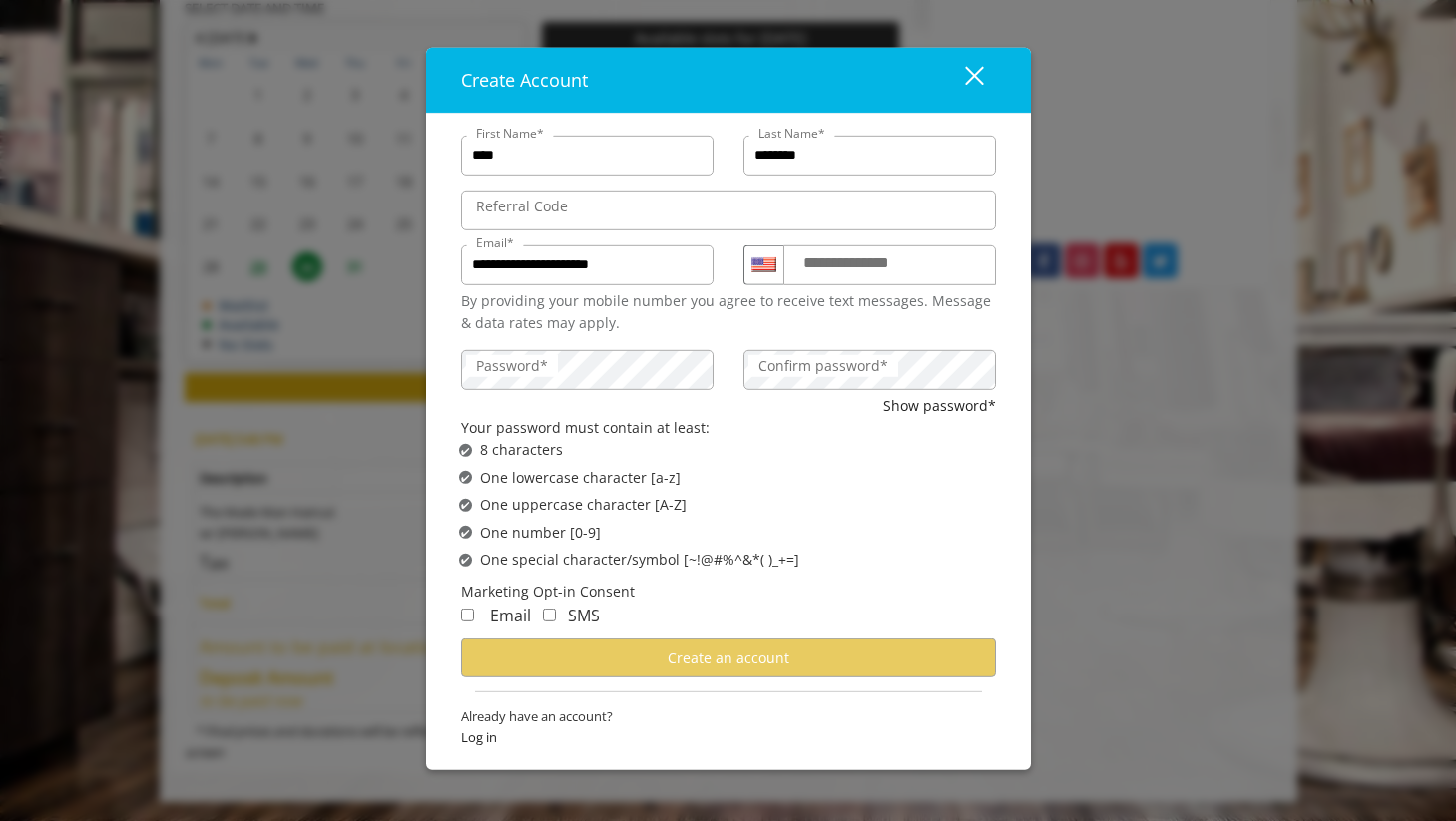 click on "**********" at bounding box center (865, 263) 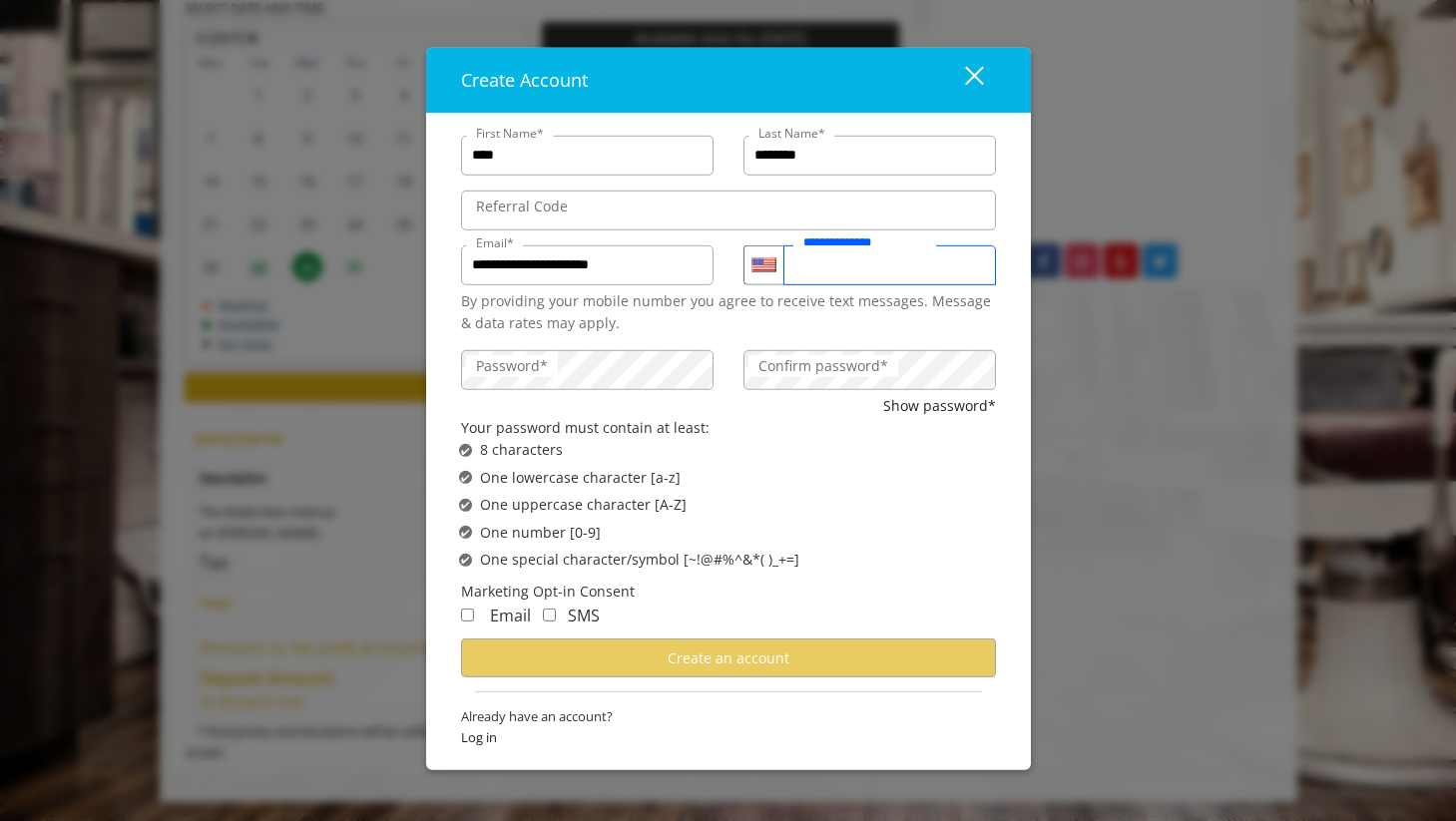 click on "**********" at bounding box center [889, 265] 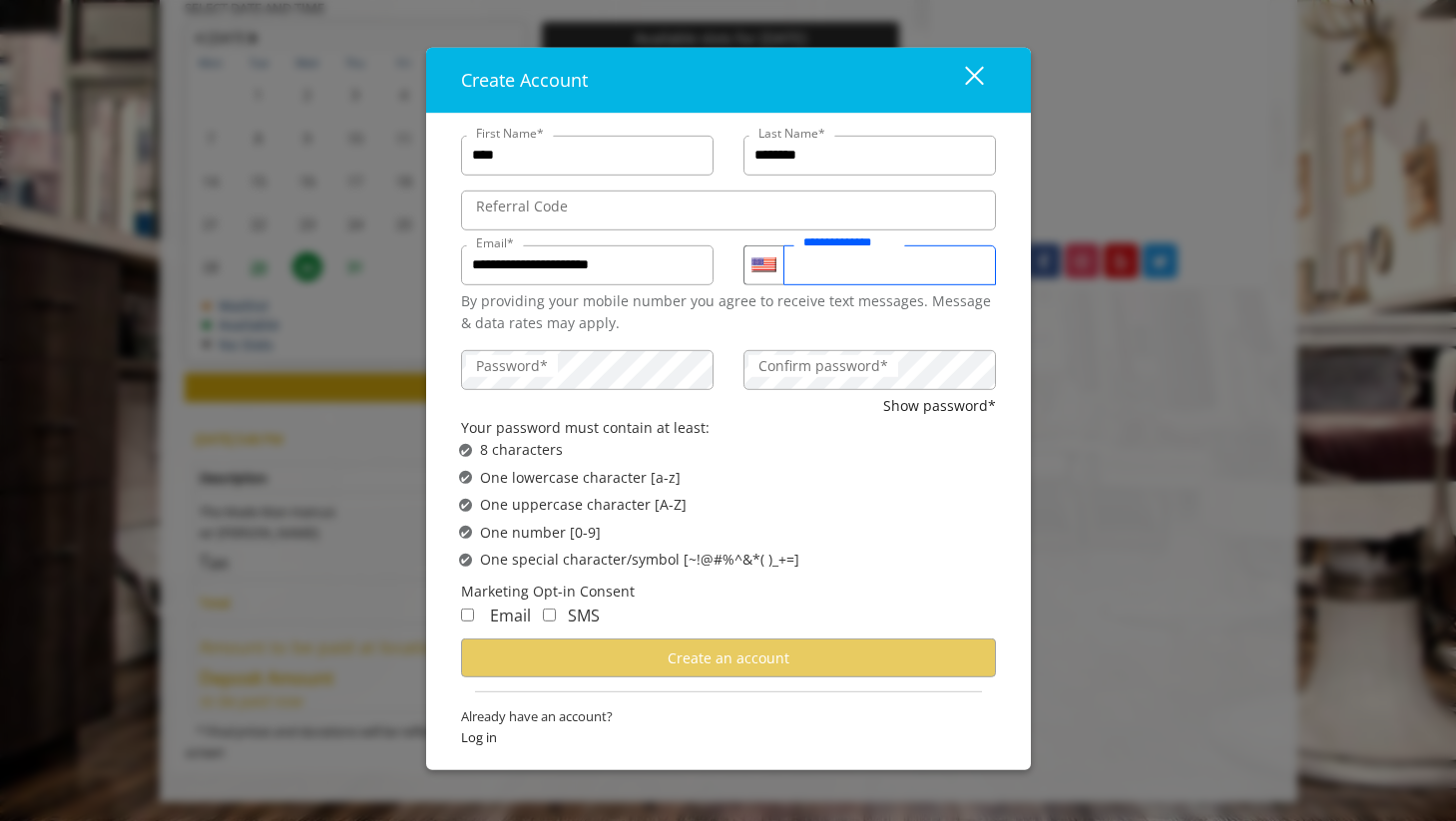 type on "**********" 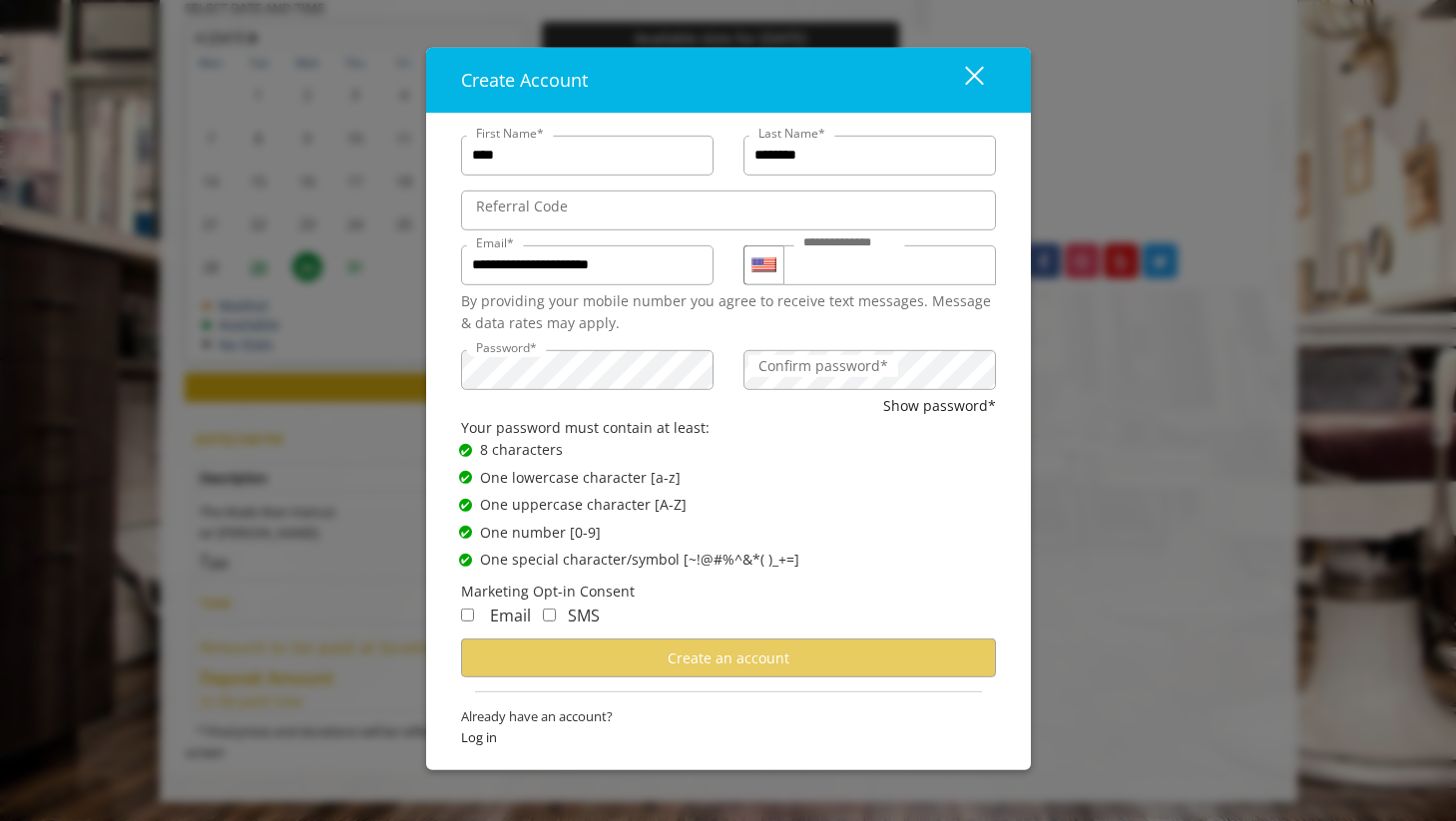 click on "Confirm password*" at bounding box center [823, 365] 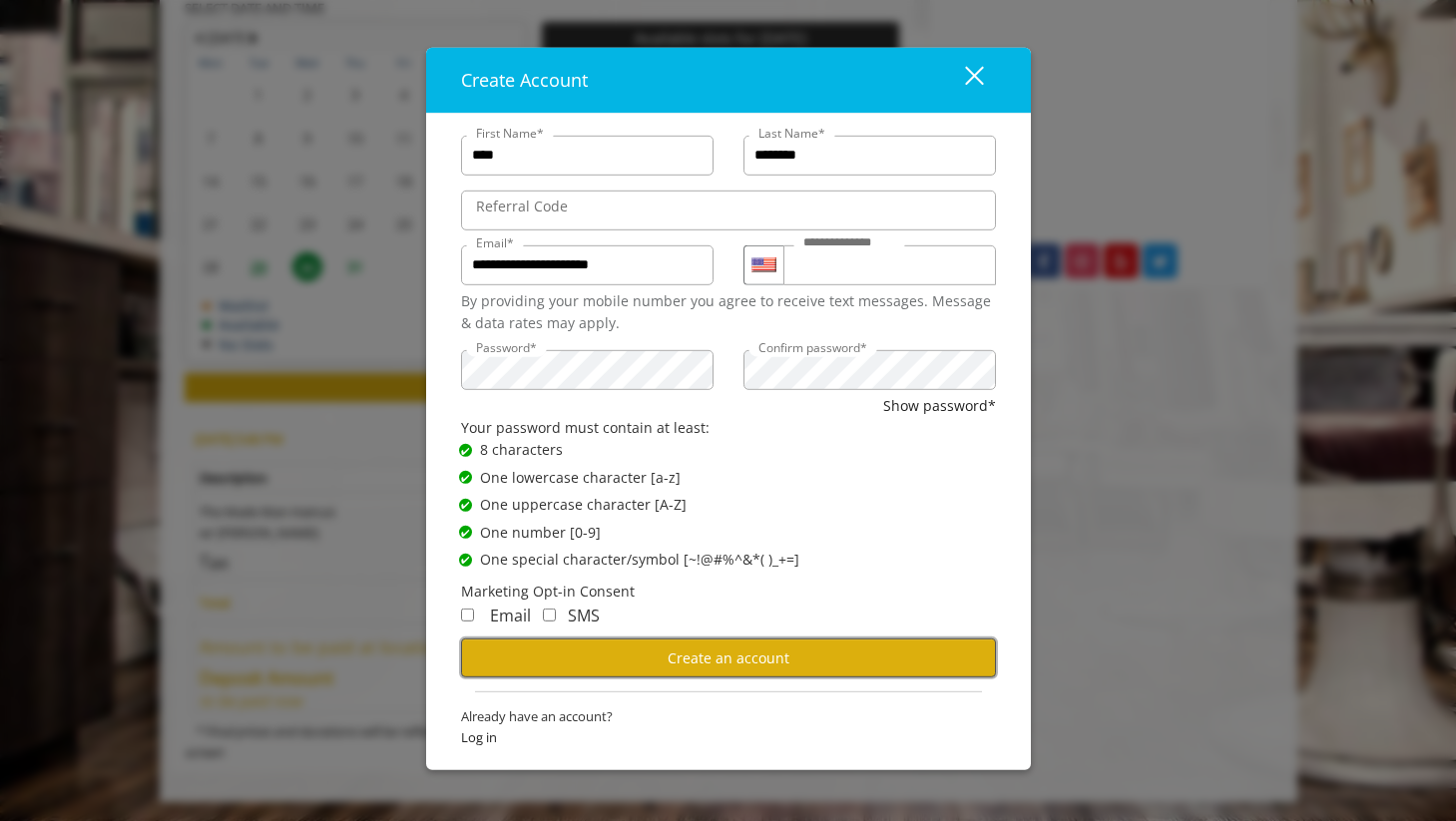 click on "Create an account" at bounding box center [728, 657] 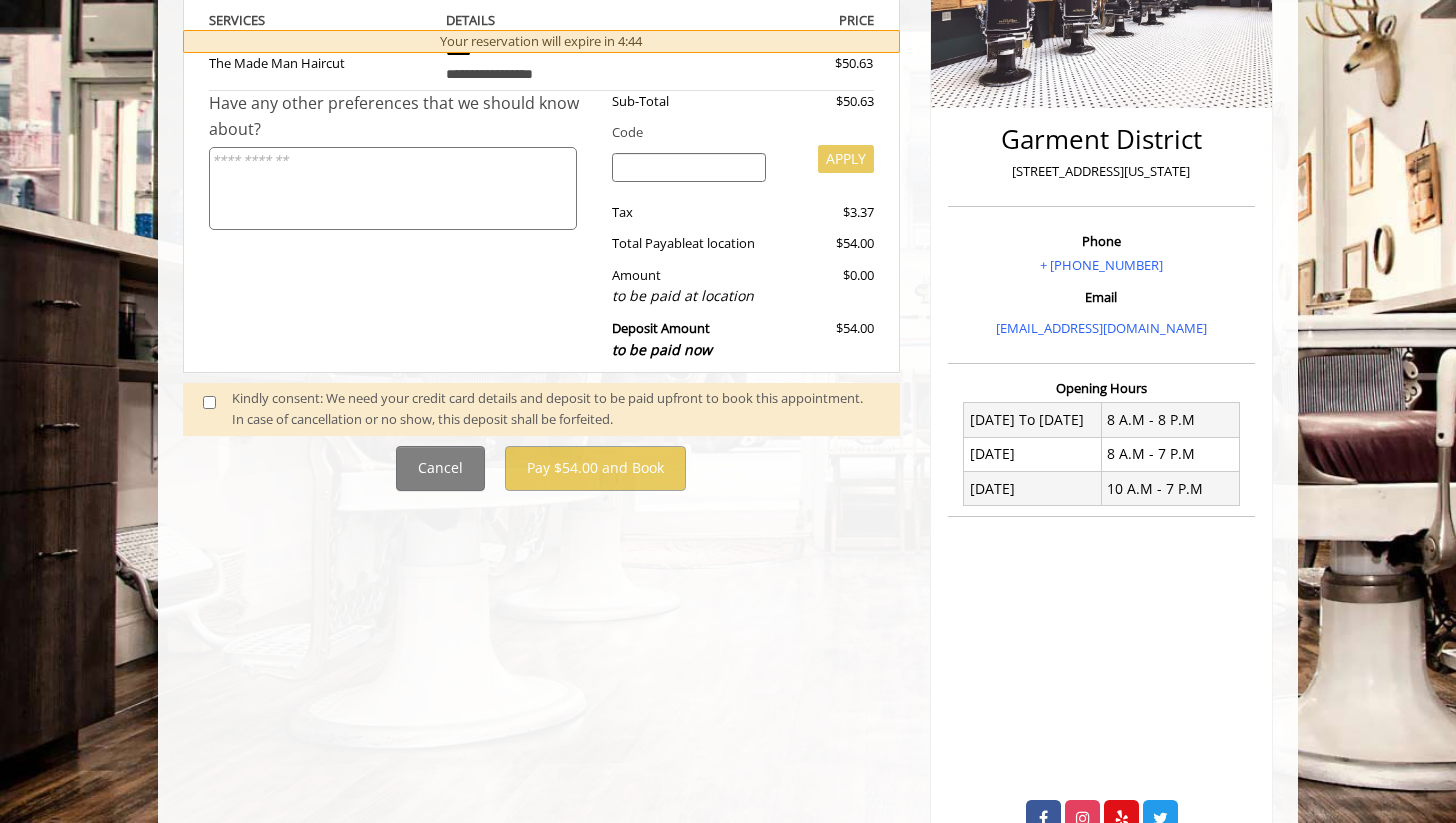 scroll, scrollTop: 470, scrollLeft: 0, axis: vertical 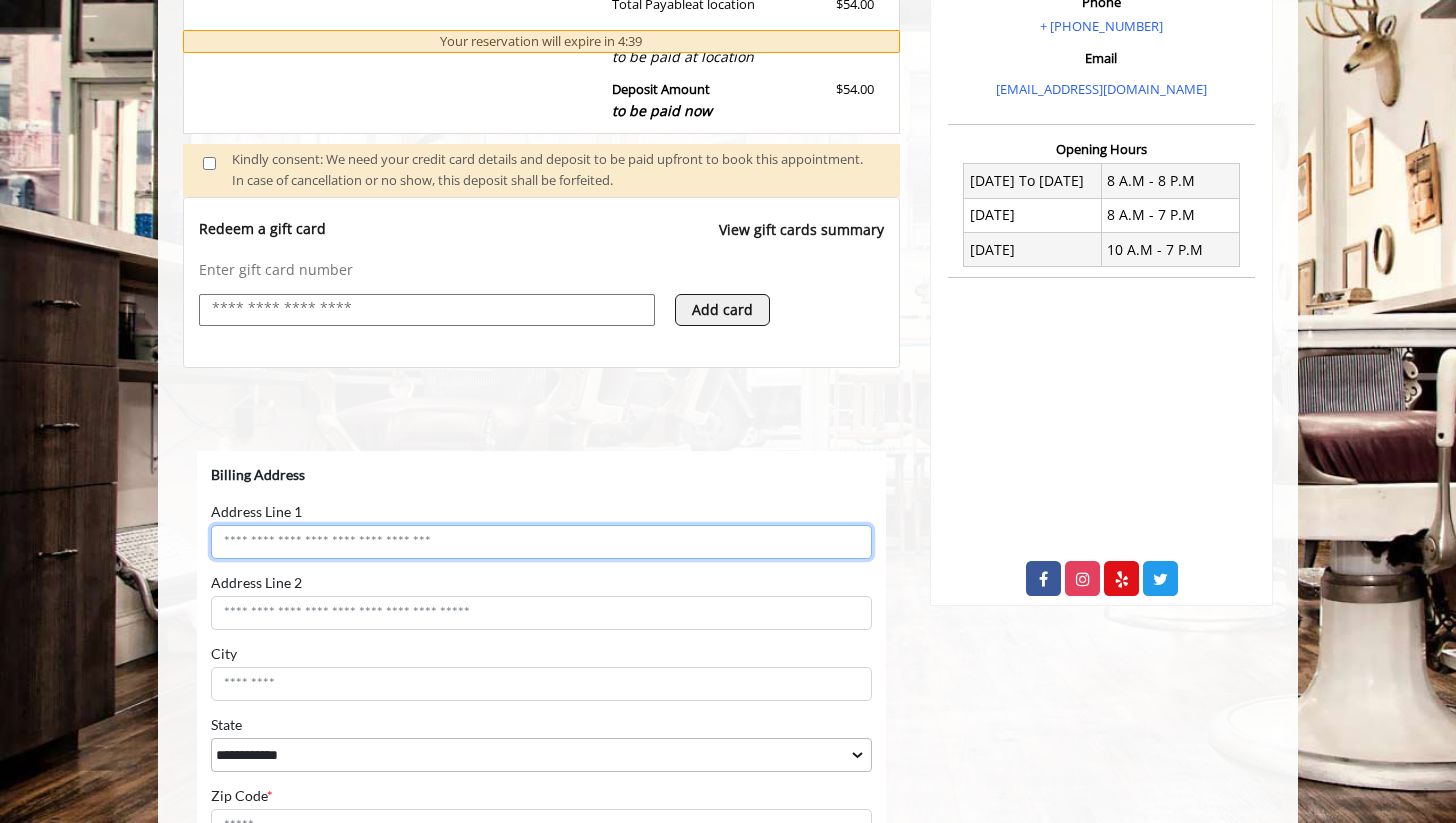 click on "Address Line 1" at bounding box center (541, 541) 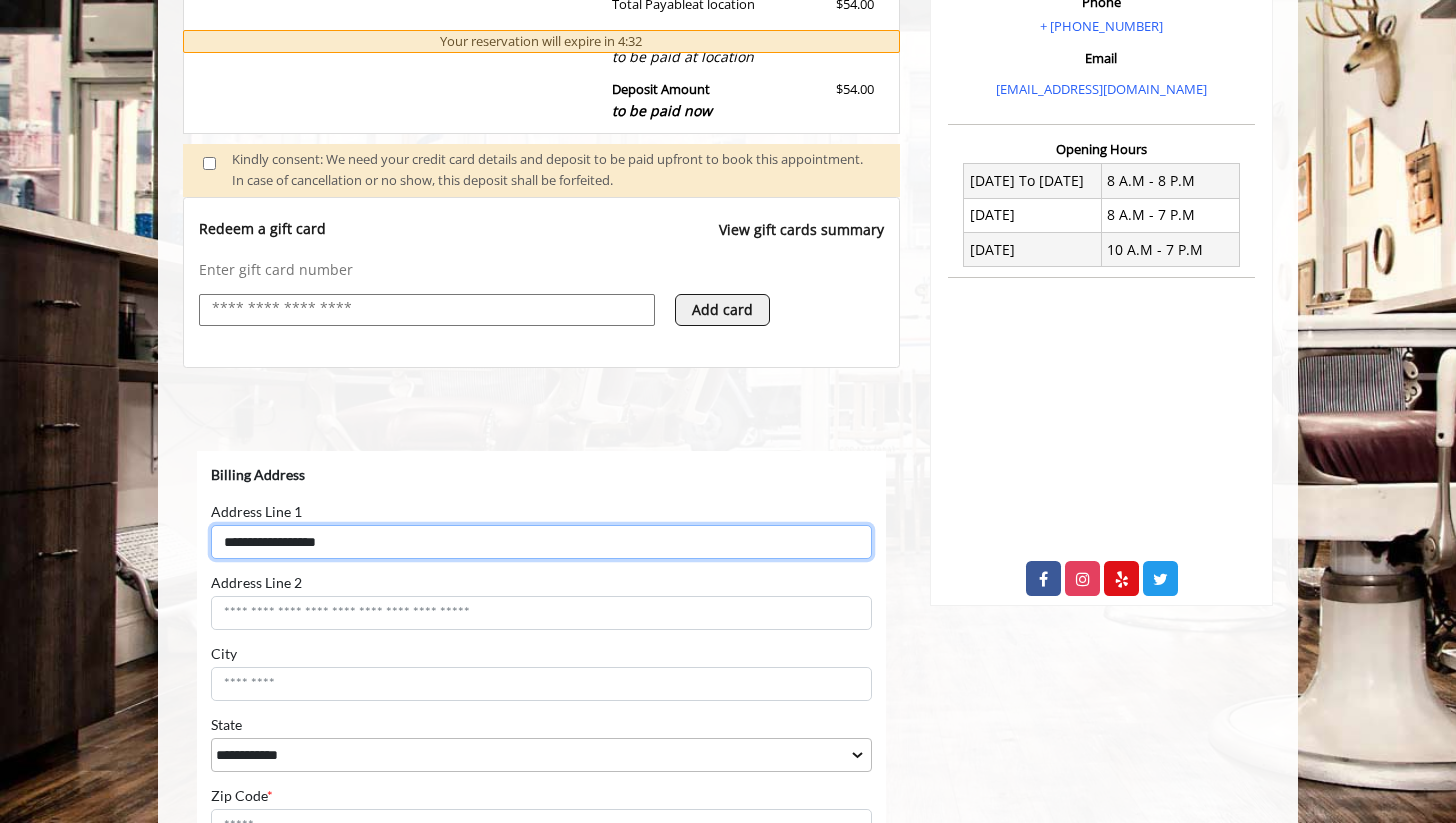type on "**********" 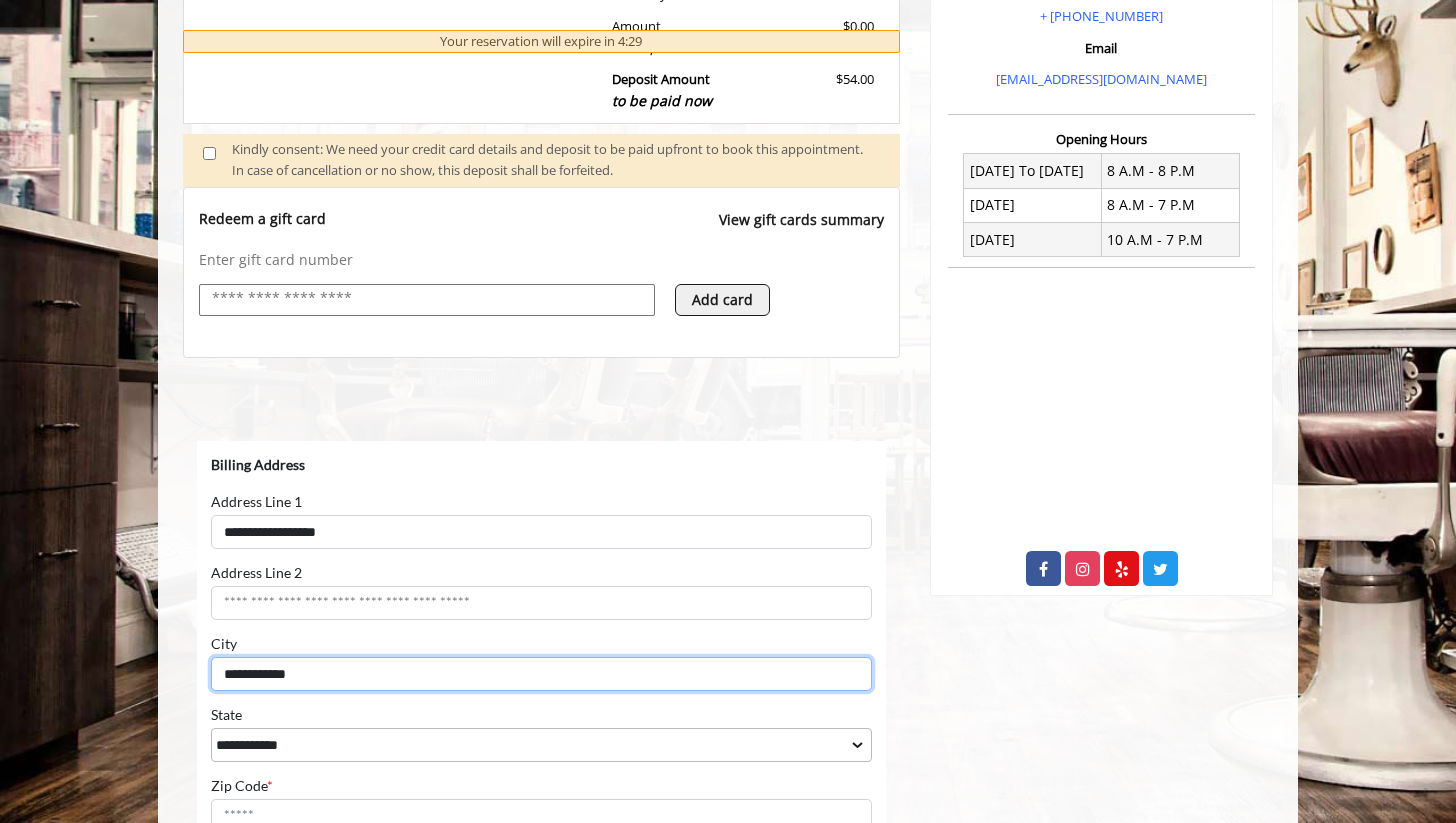 scroll, scrollTop: 753, scrollLeft: 0, axis: vertical 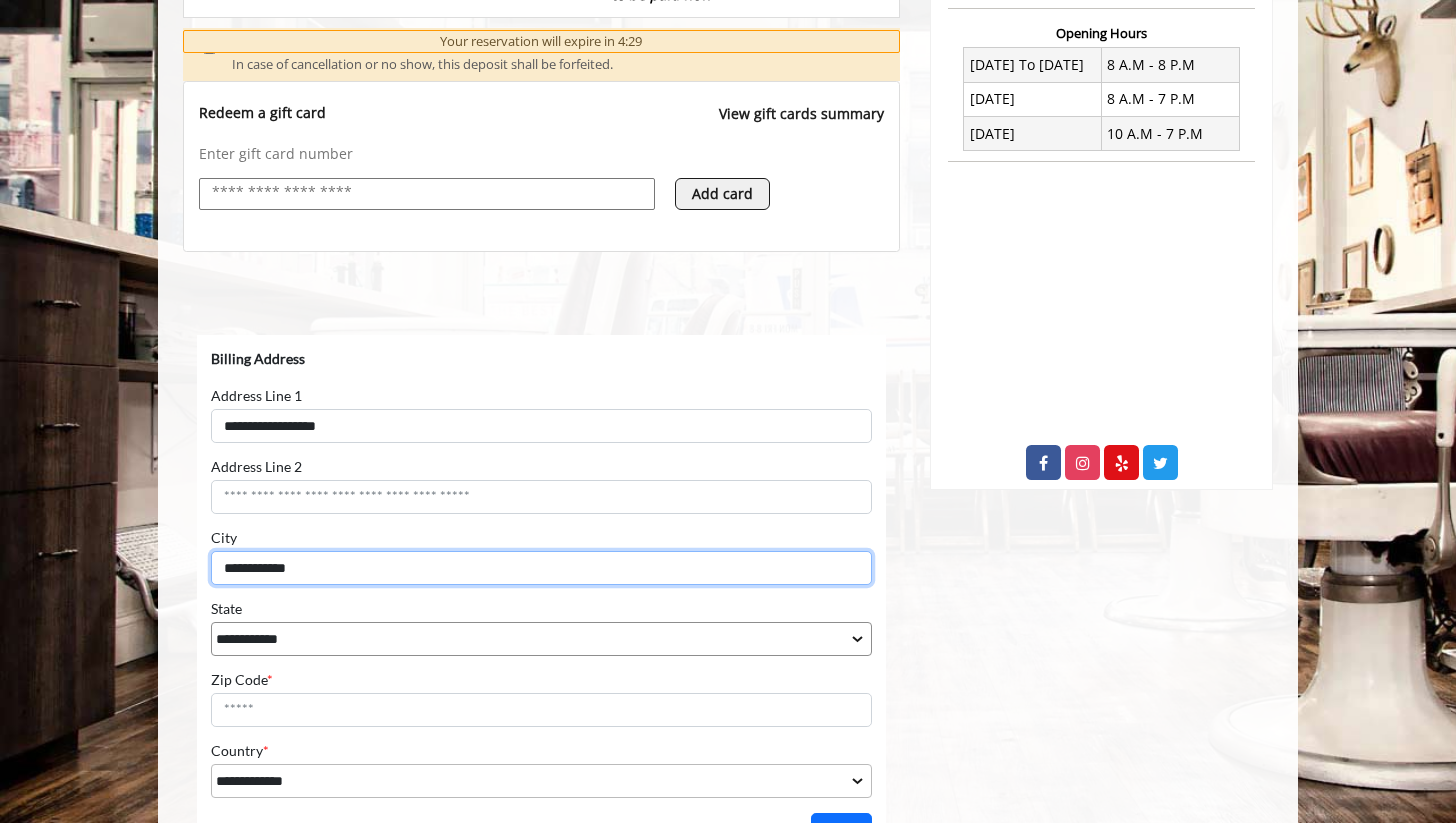 type on "**********" 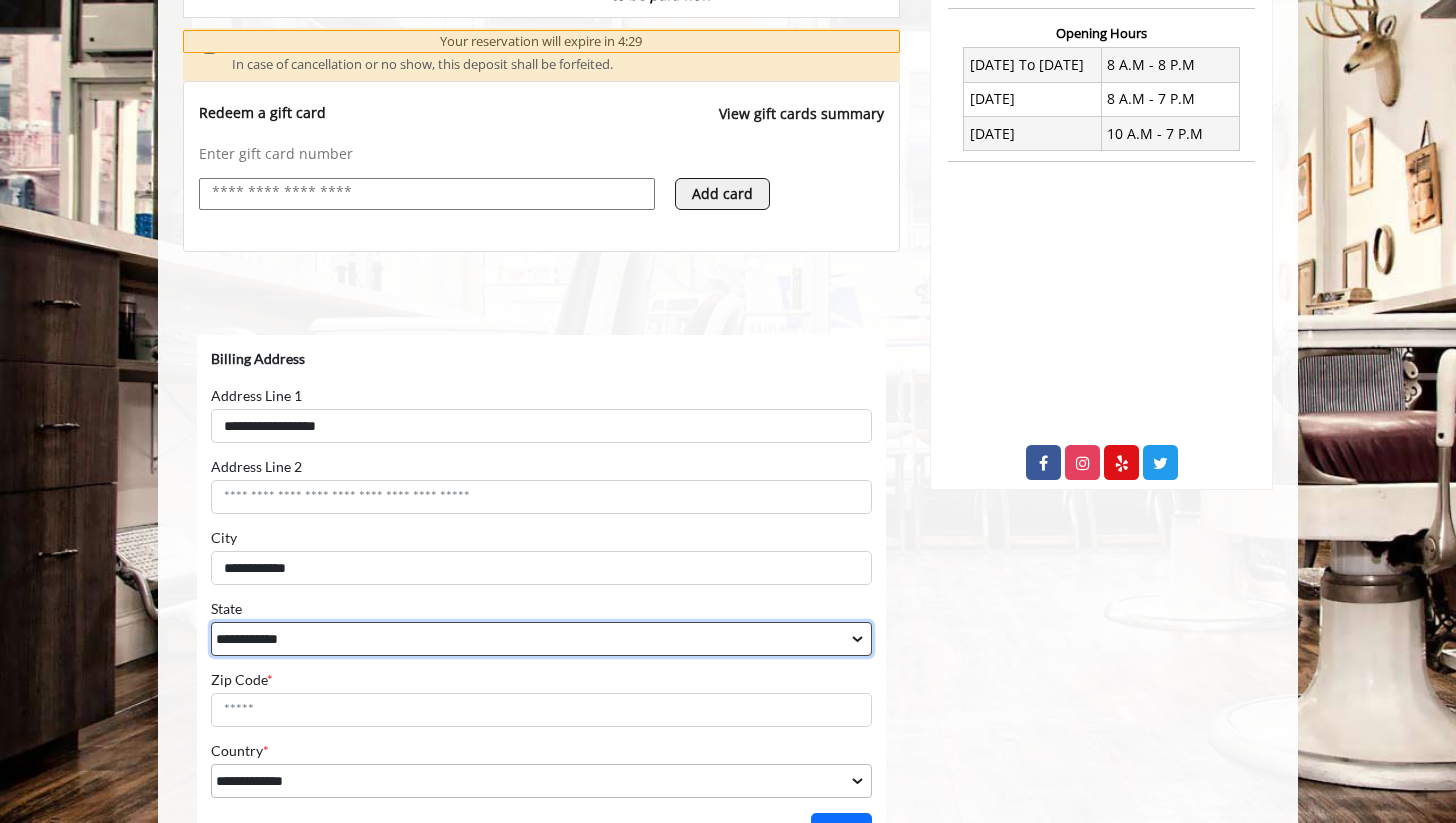 click on "**********" at bounding box center (541, 638) 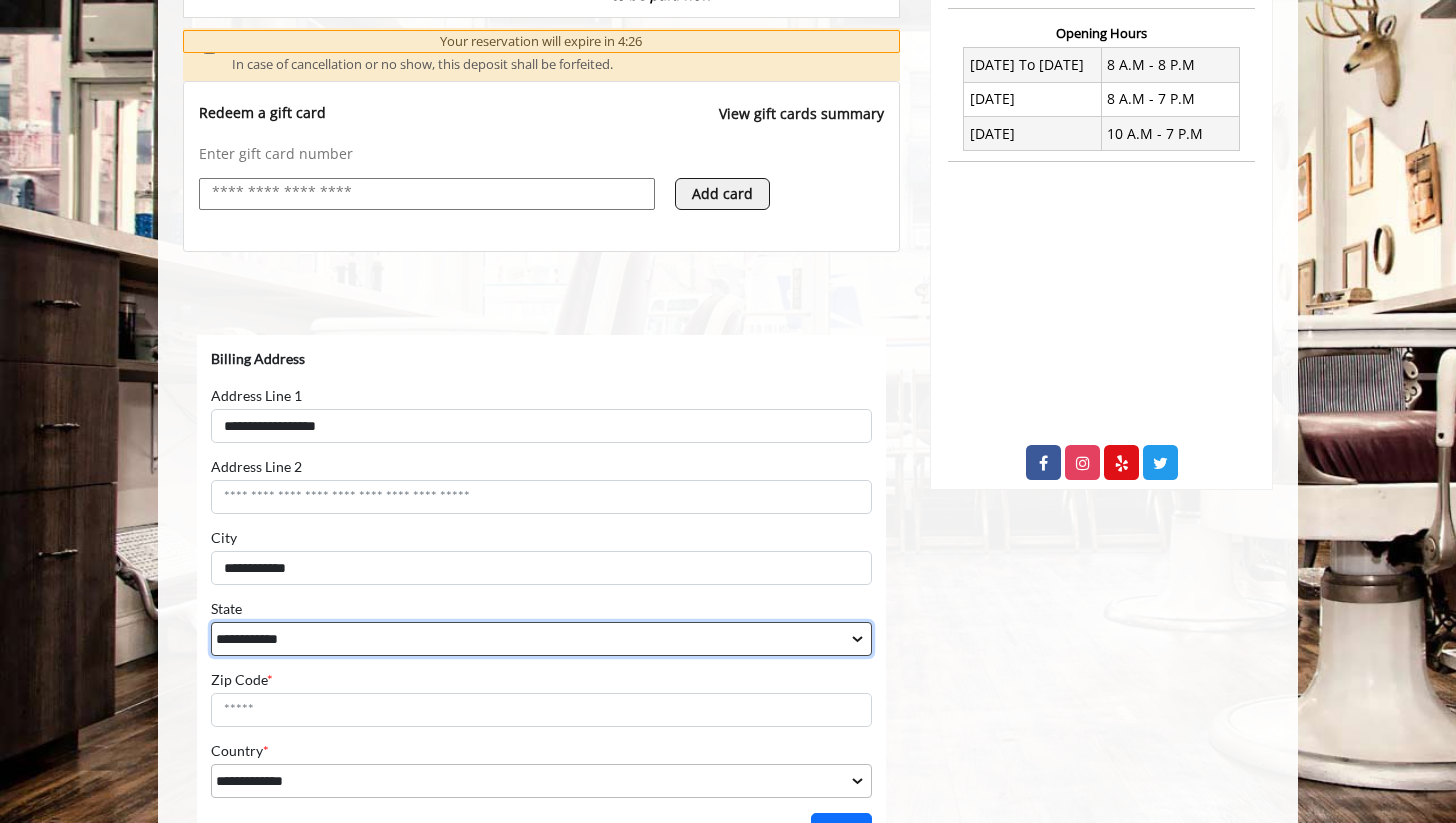 select on "**" 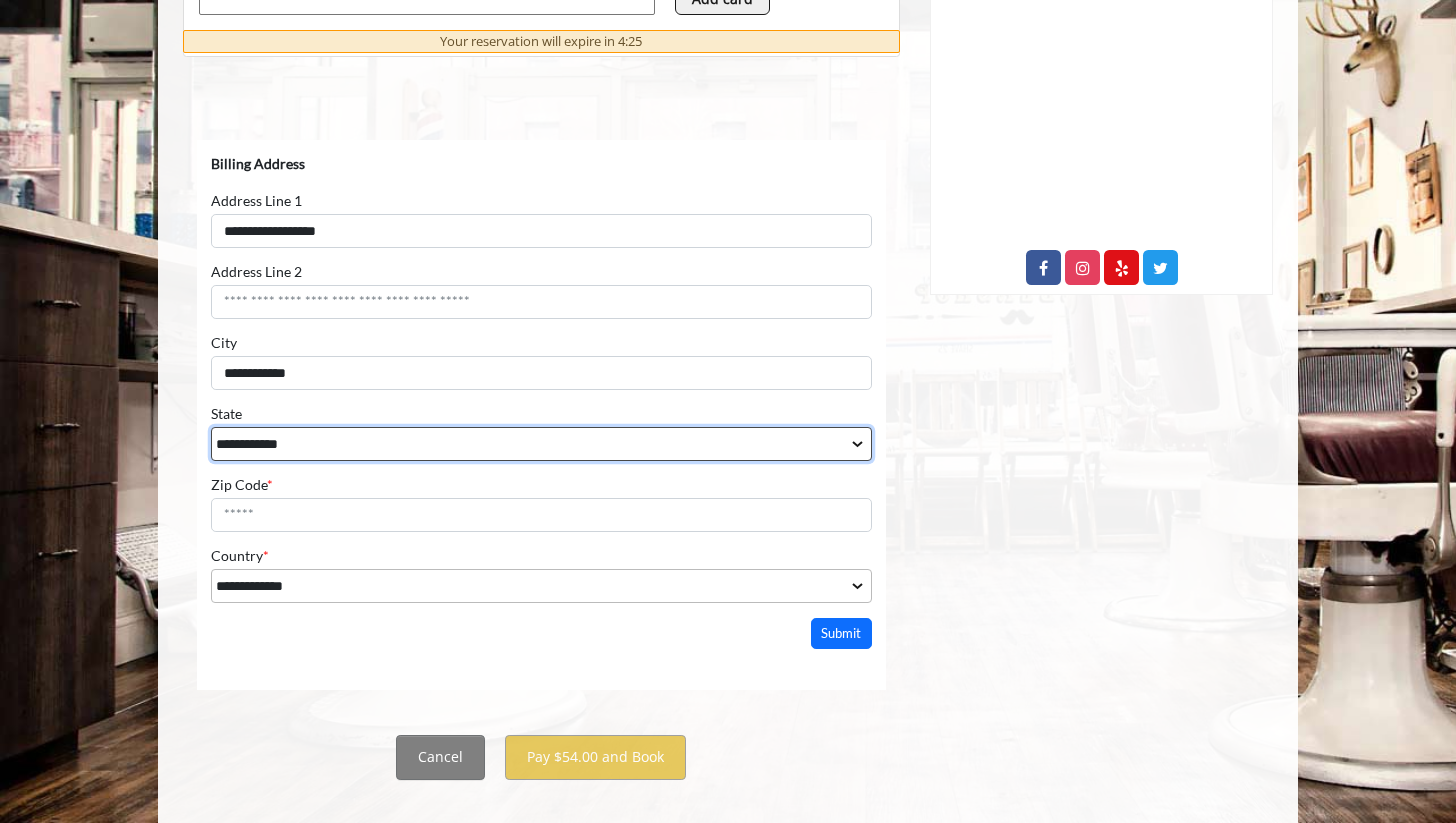 scroll, scrollTop: 975, scrollLeft: 0, axis: vertical 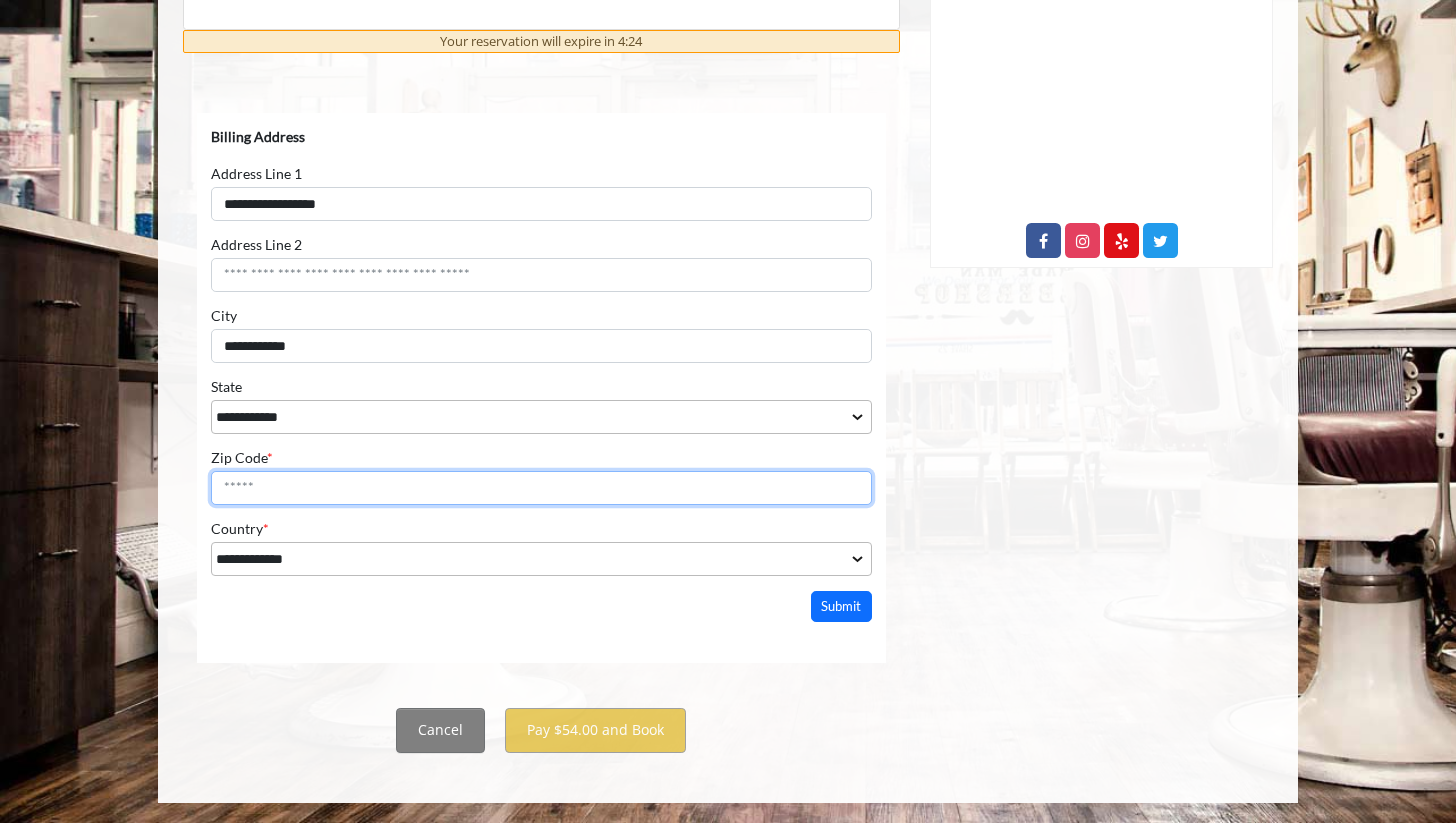 click on "Zip Code  *" at bounding box center [541, 487] 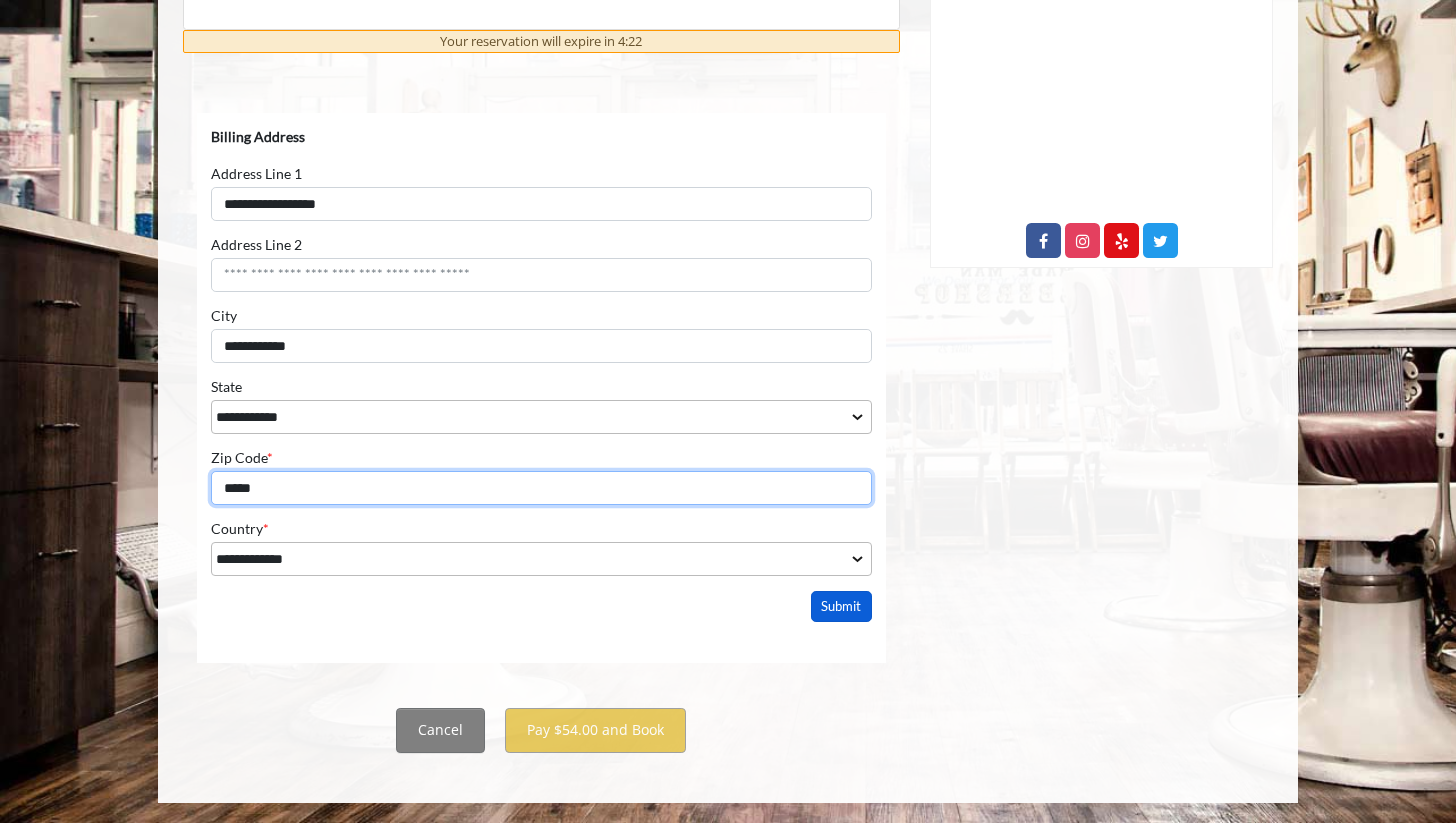 type on "*****" 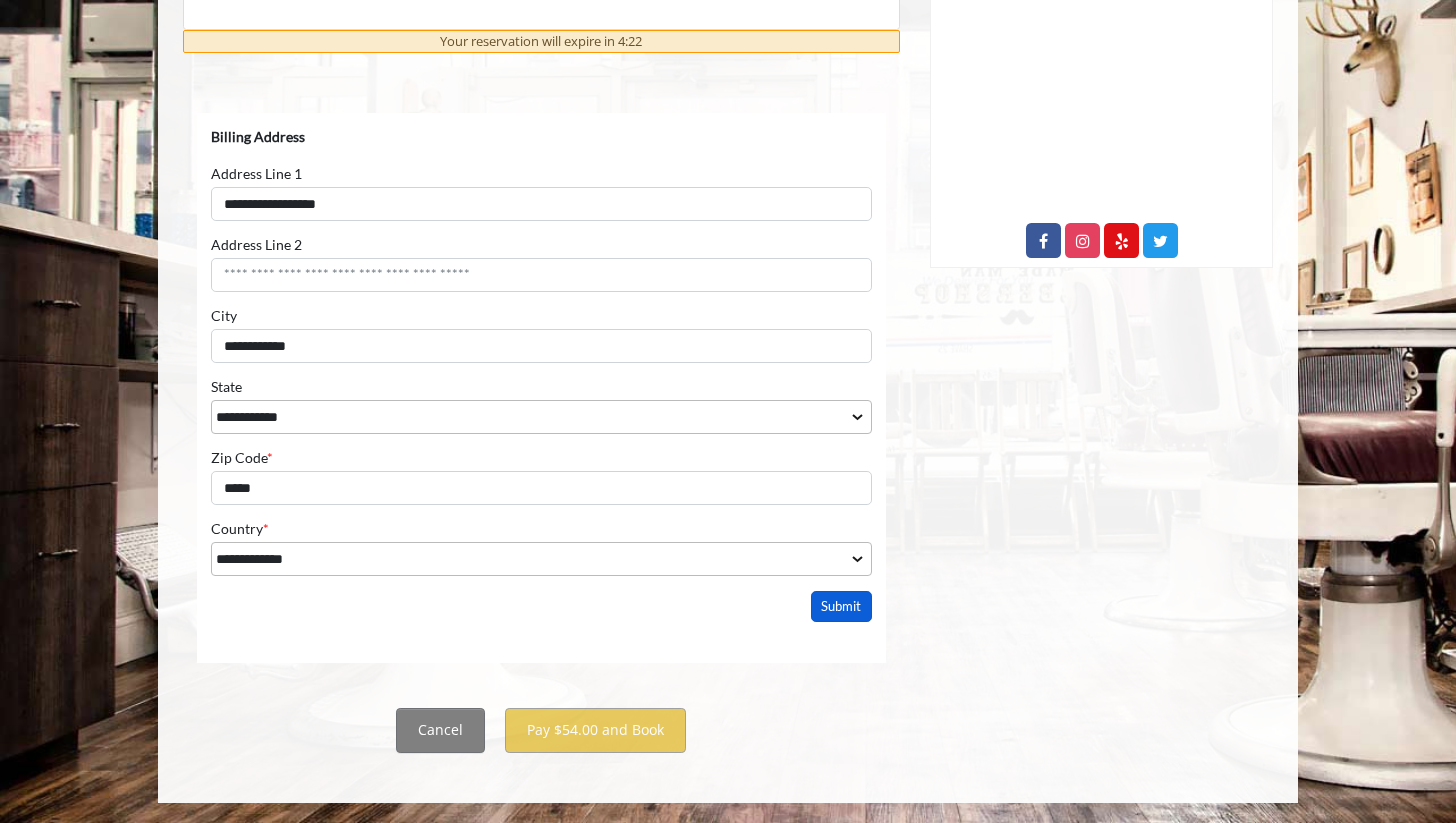 click on "Submit" at bounding box center [842, 605] 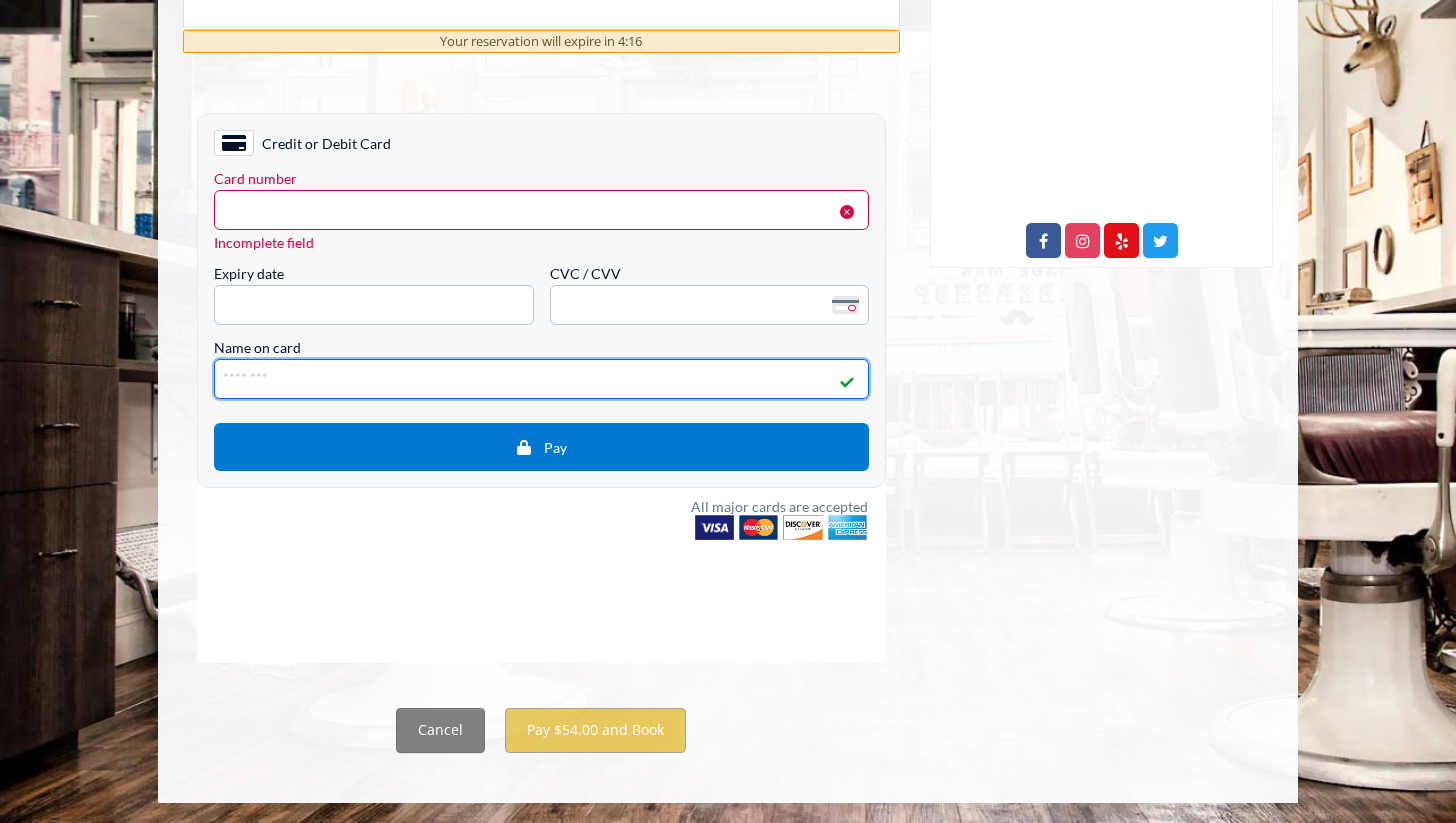 type on "**********" 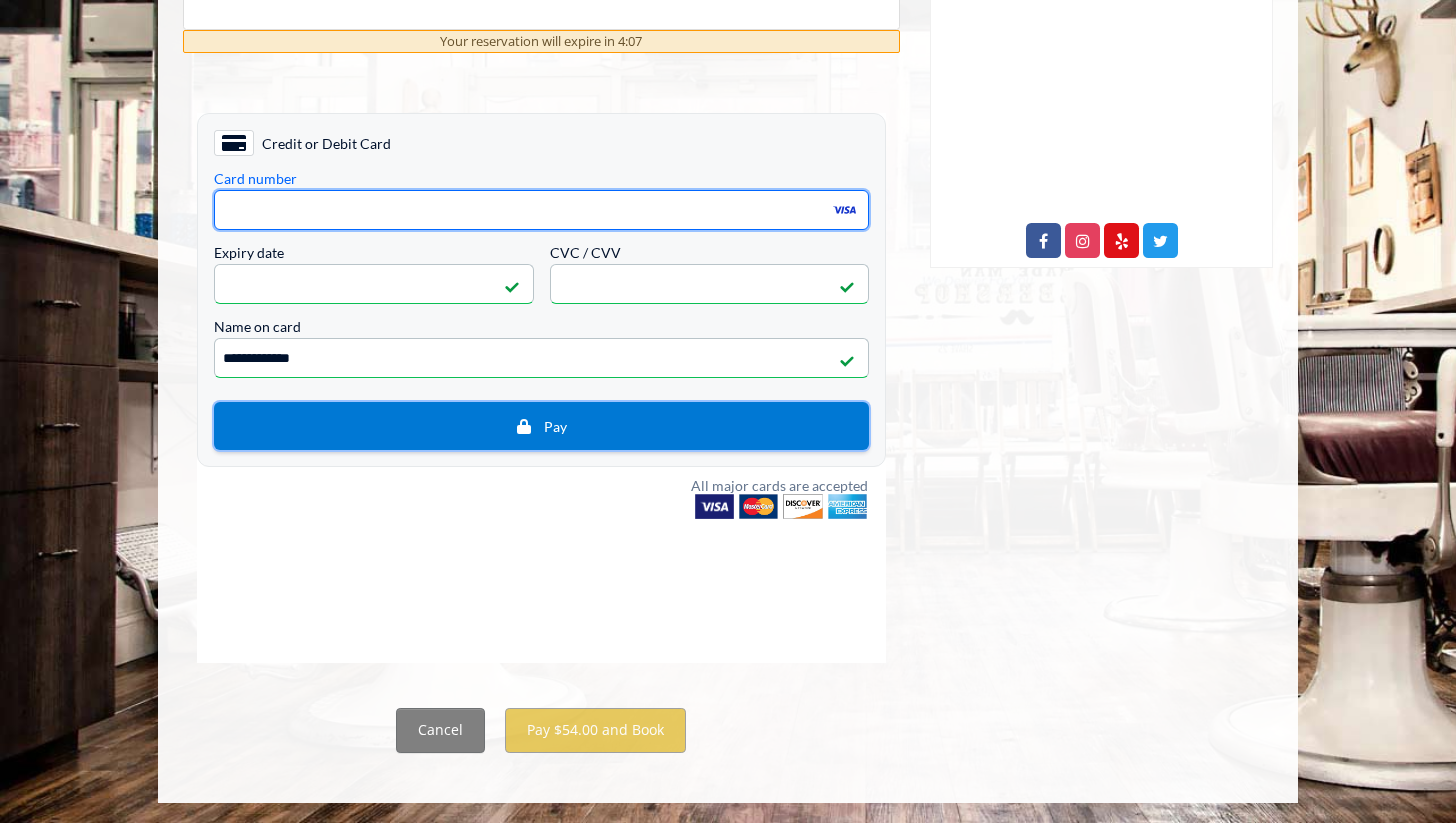 click on "Pay" at bounding box center (541, 425) 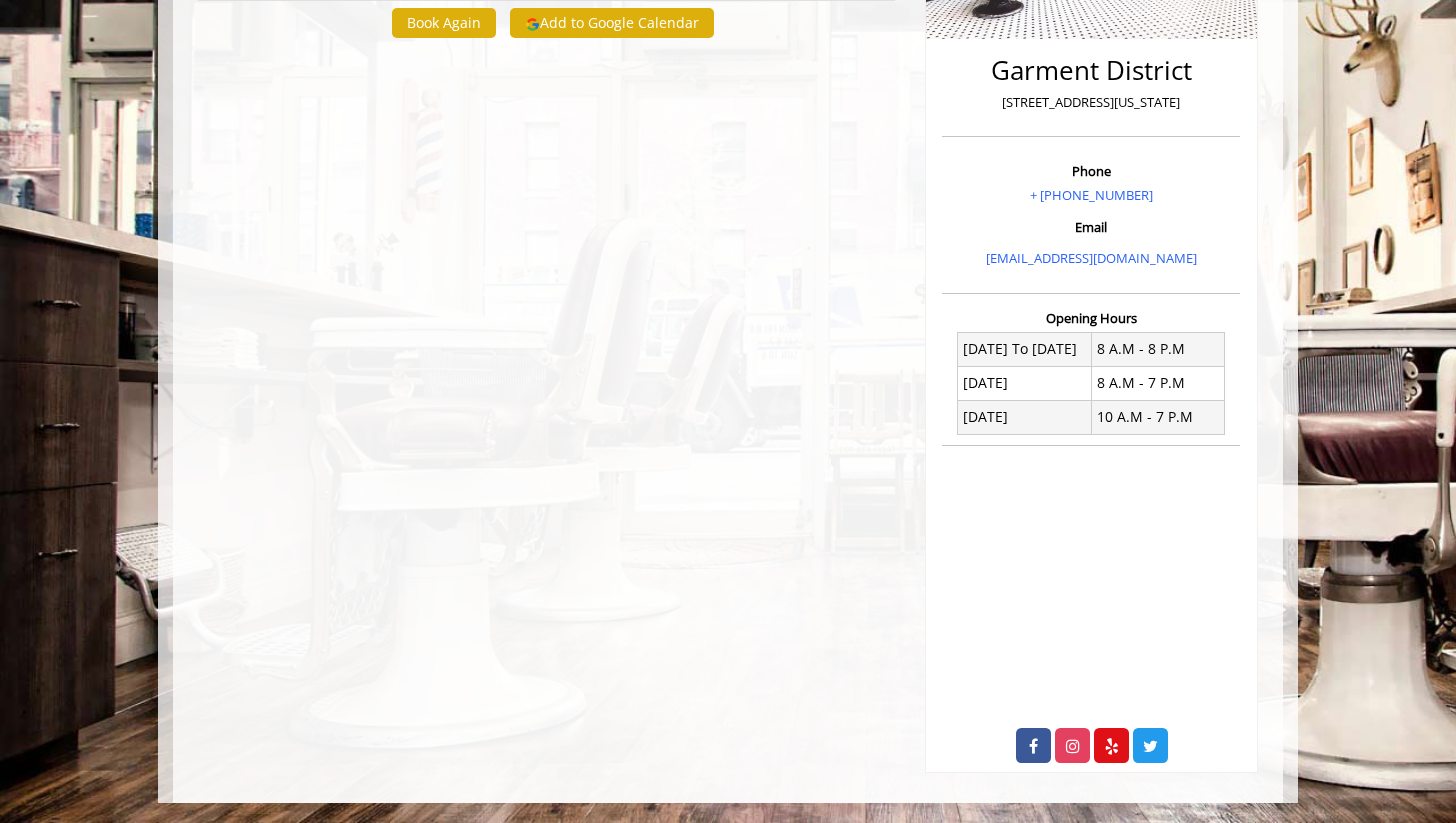 scroll, scrollTop: 0, scrollLeft: 0, axis: both 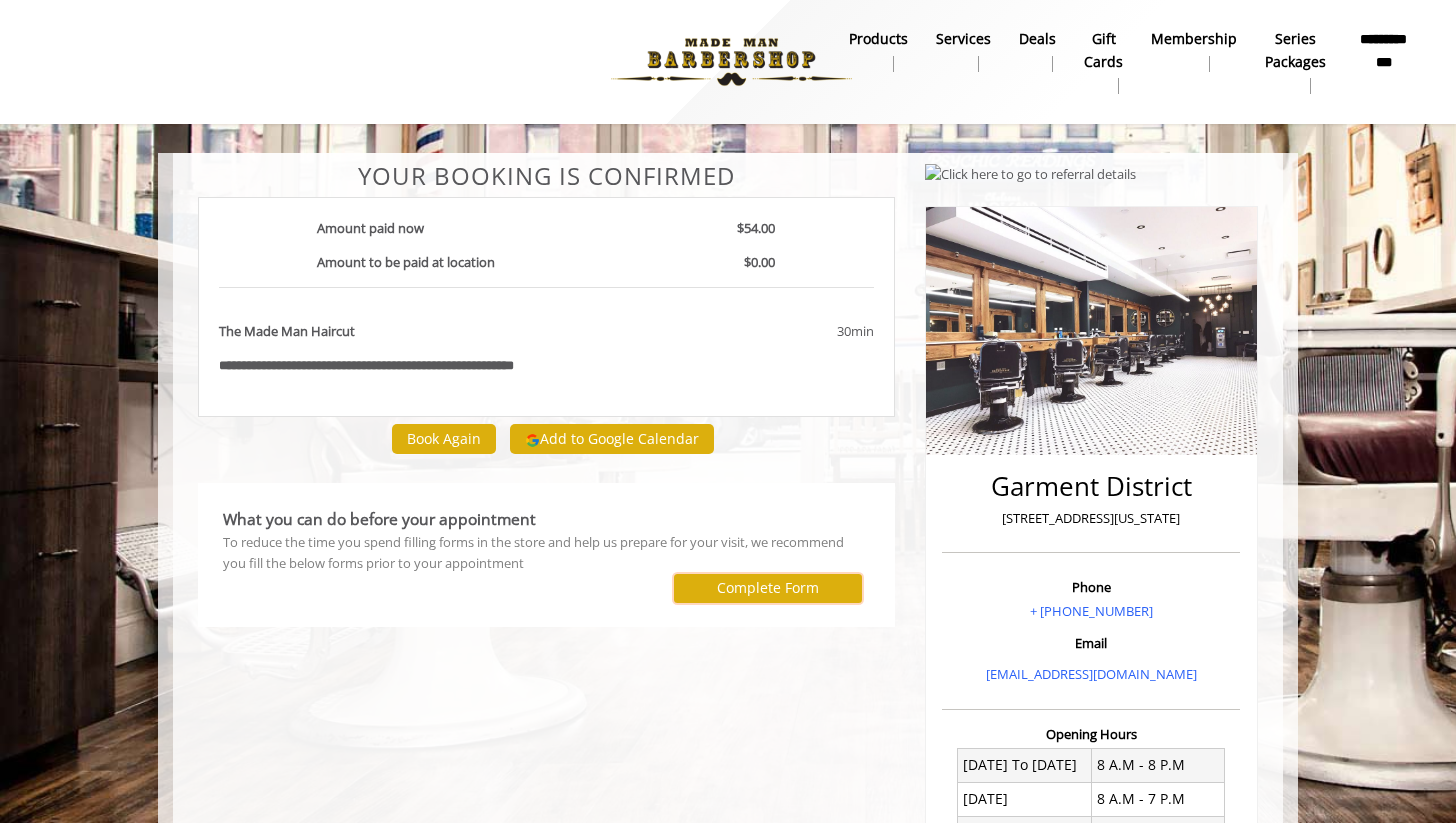 click on "Complete Form" at bounding box center (768, 588) 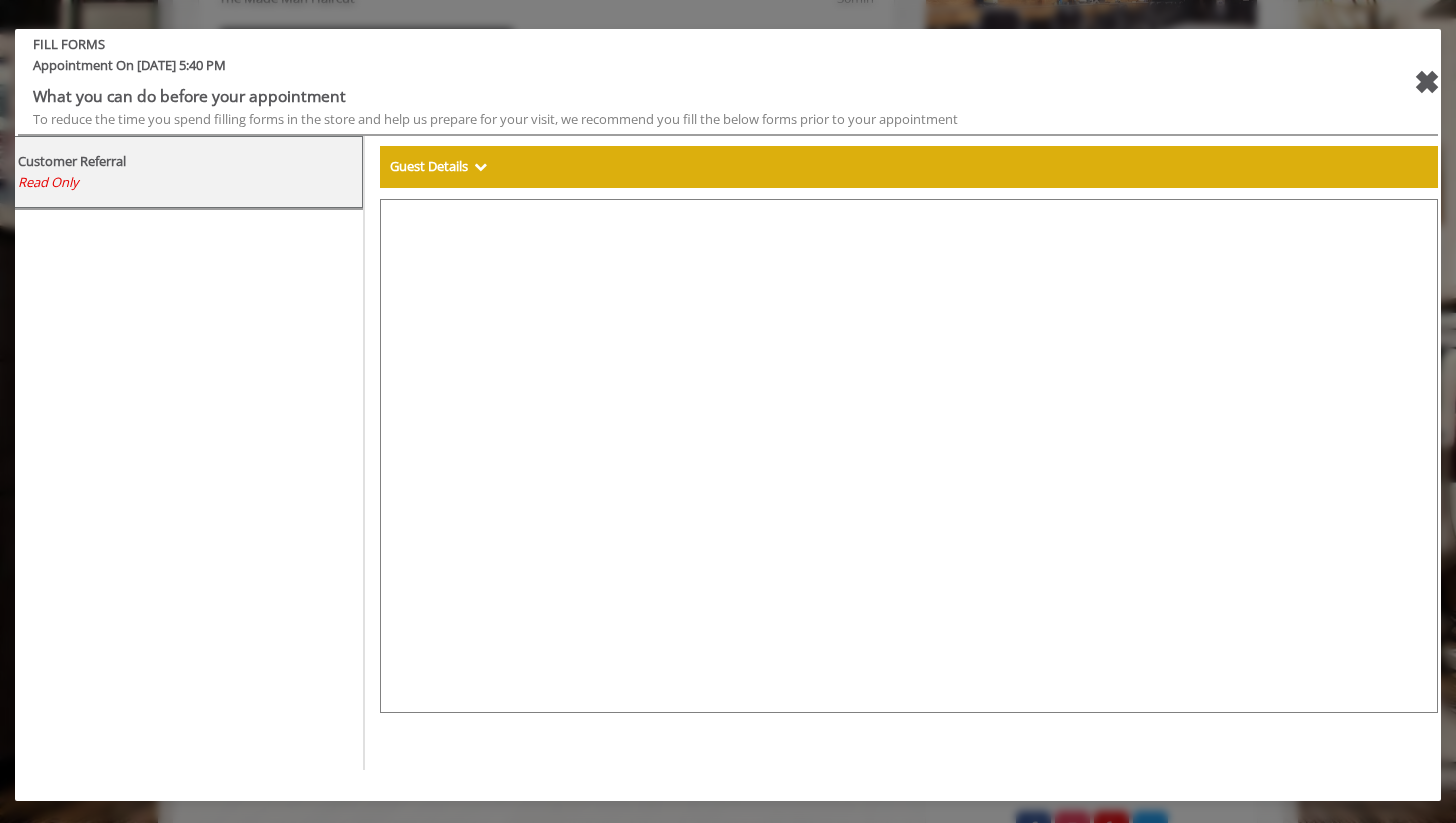 scroll, scrollTop: 376, scrollLeft: 0, axis: vertical 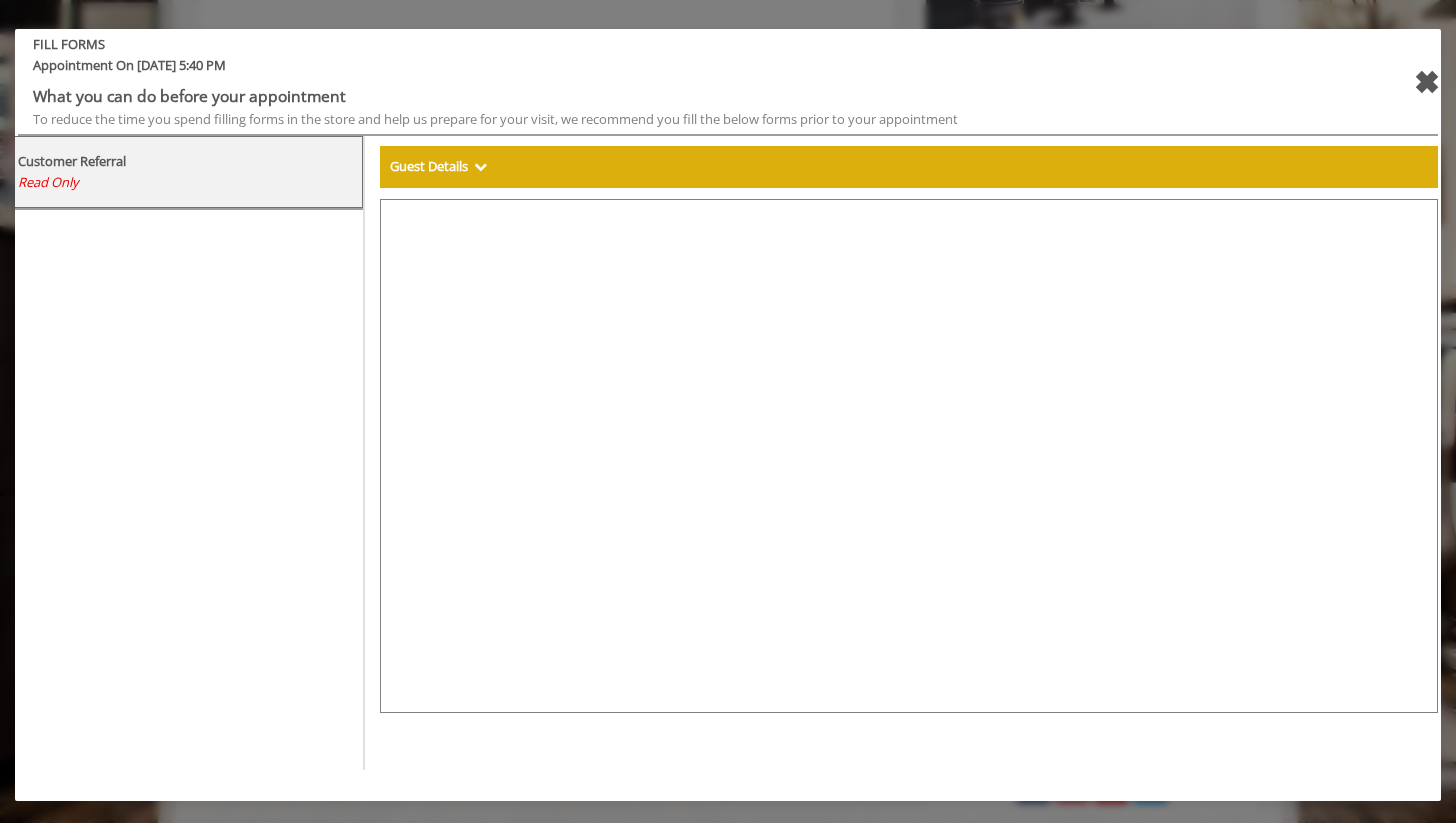 select on "***" 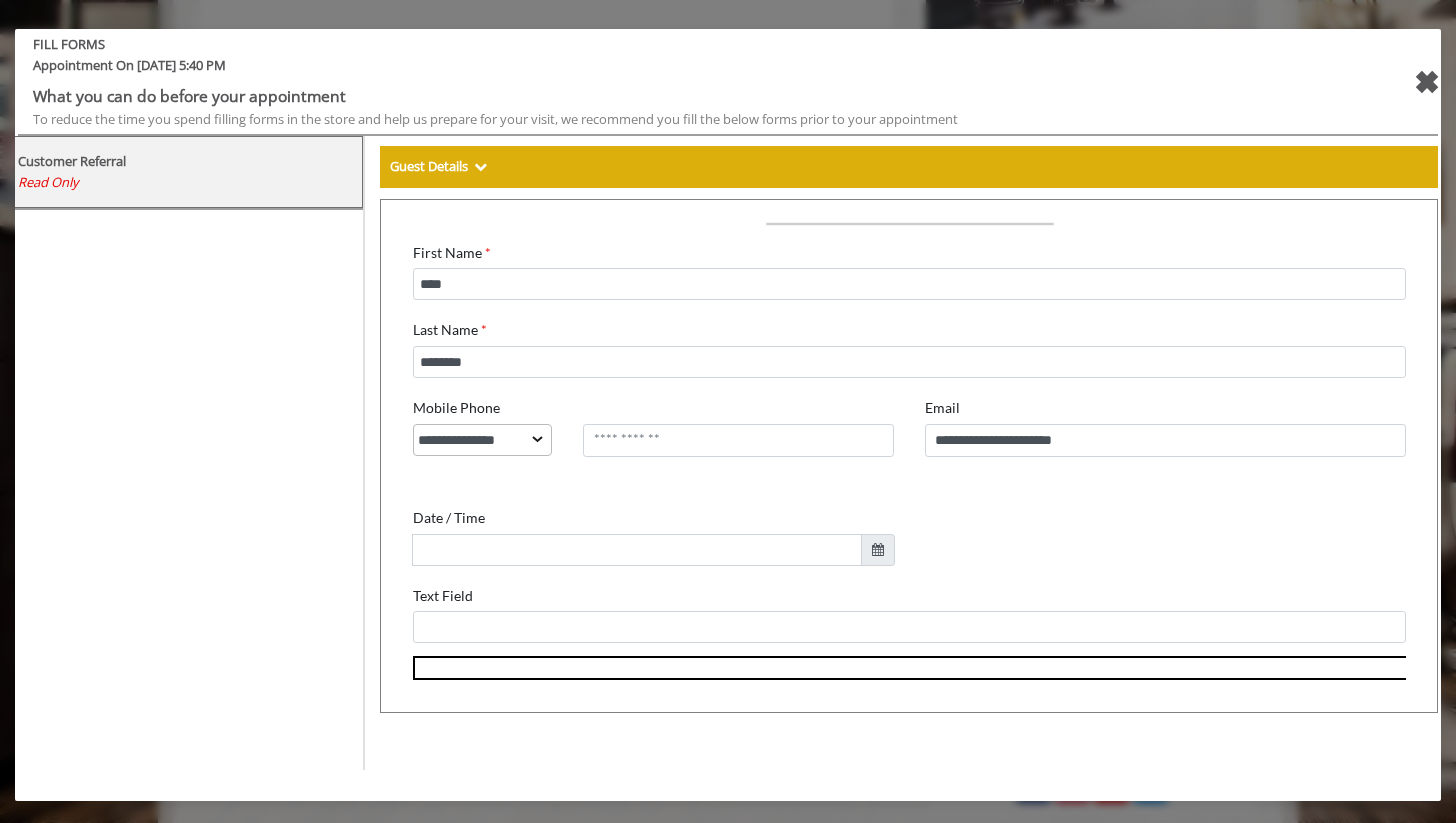 scroll, scrollTop: 416, scrollLeft: 0, axis: vertical 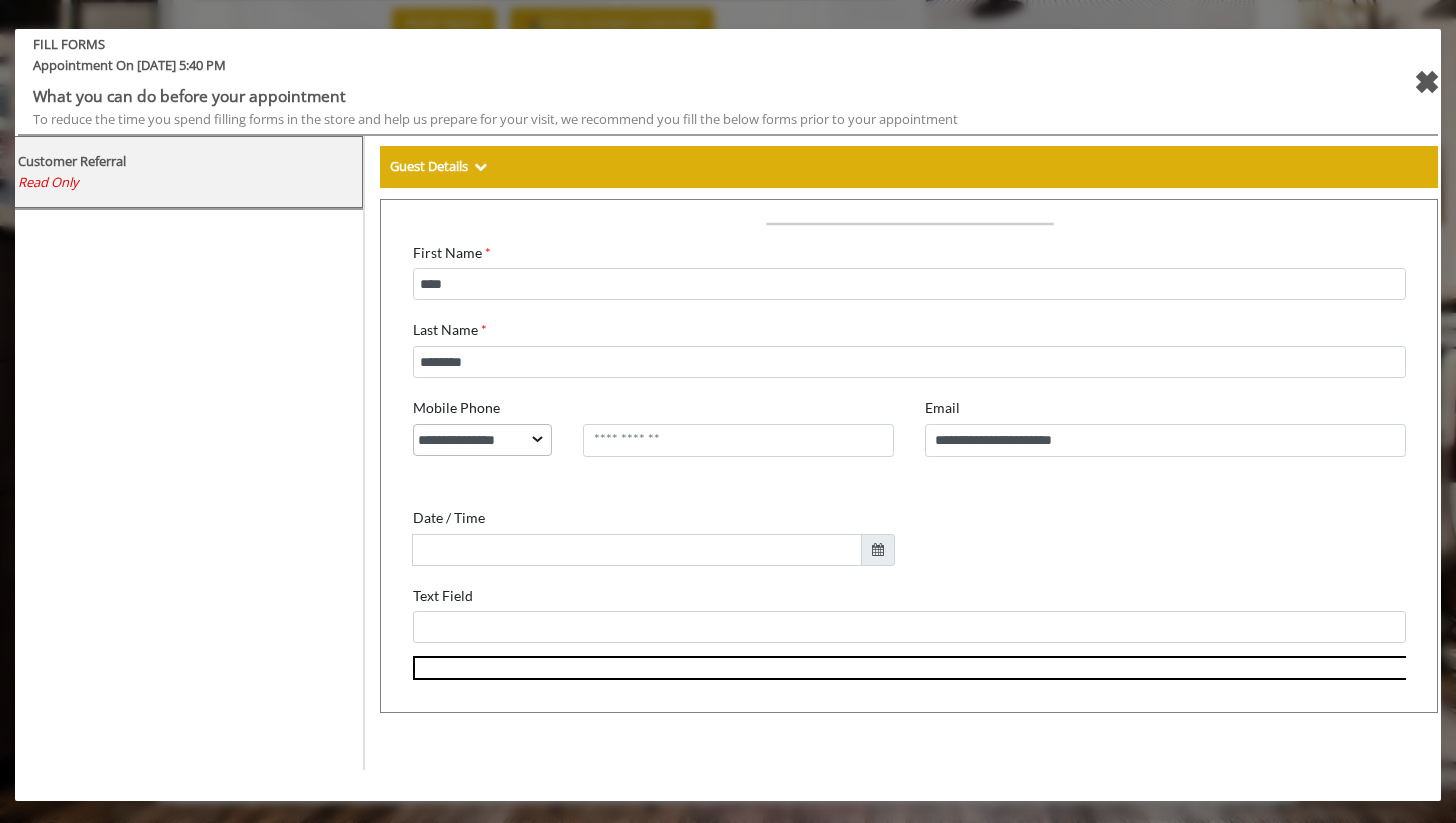 click on "✖" at bounding box center (1426, 82) 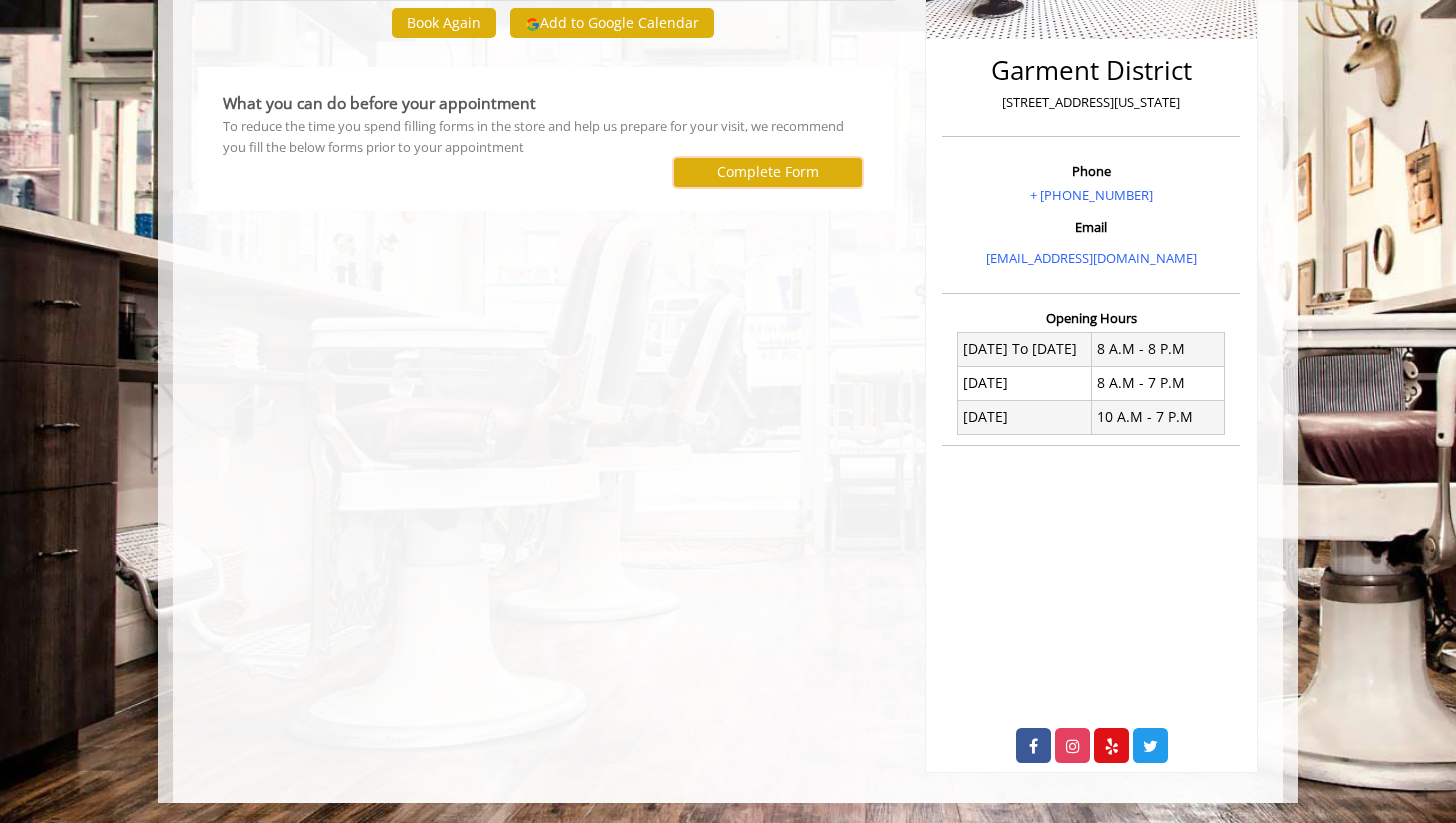 scroll, scrollTop: 0, scrollLeft: 0, axis: both 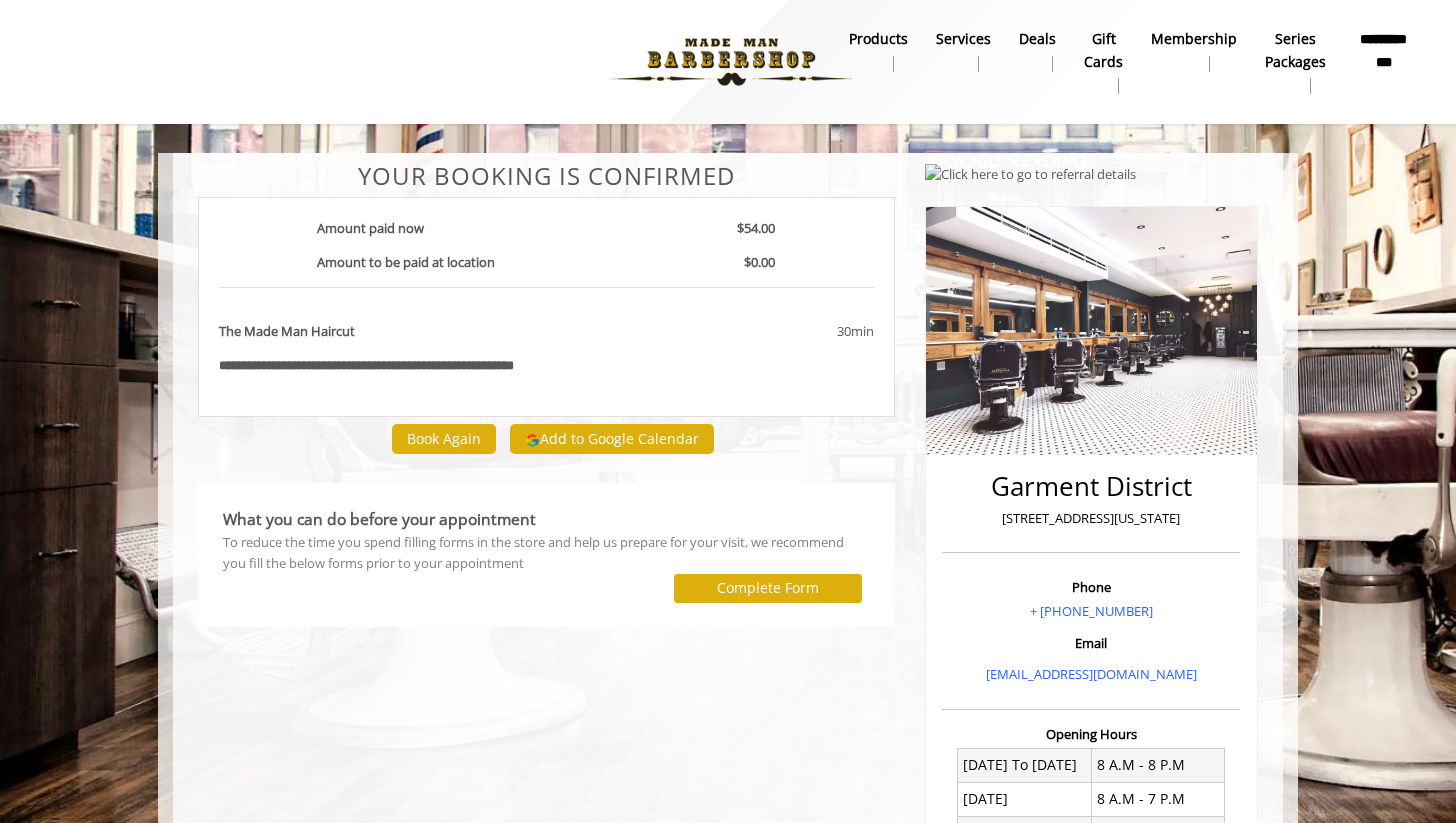 click on "products" at bounding box center [878, 39] 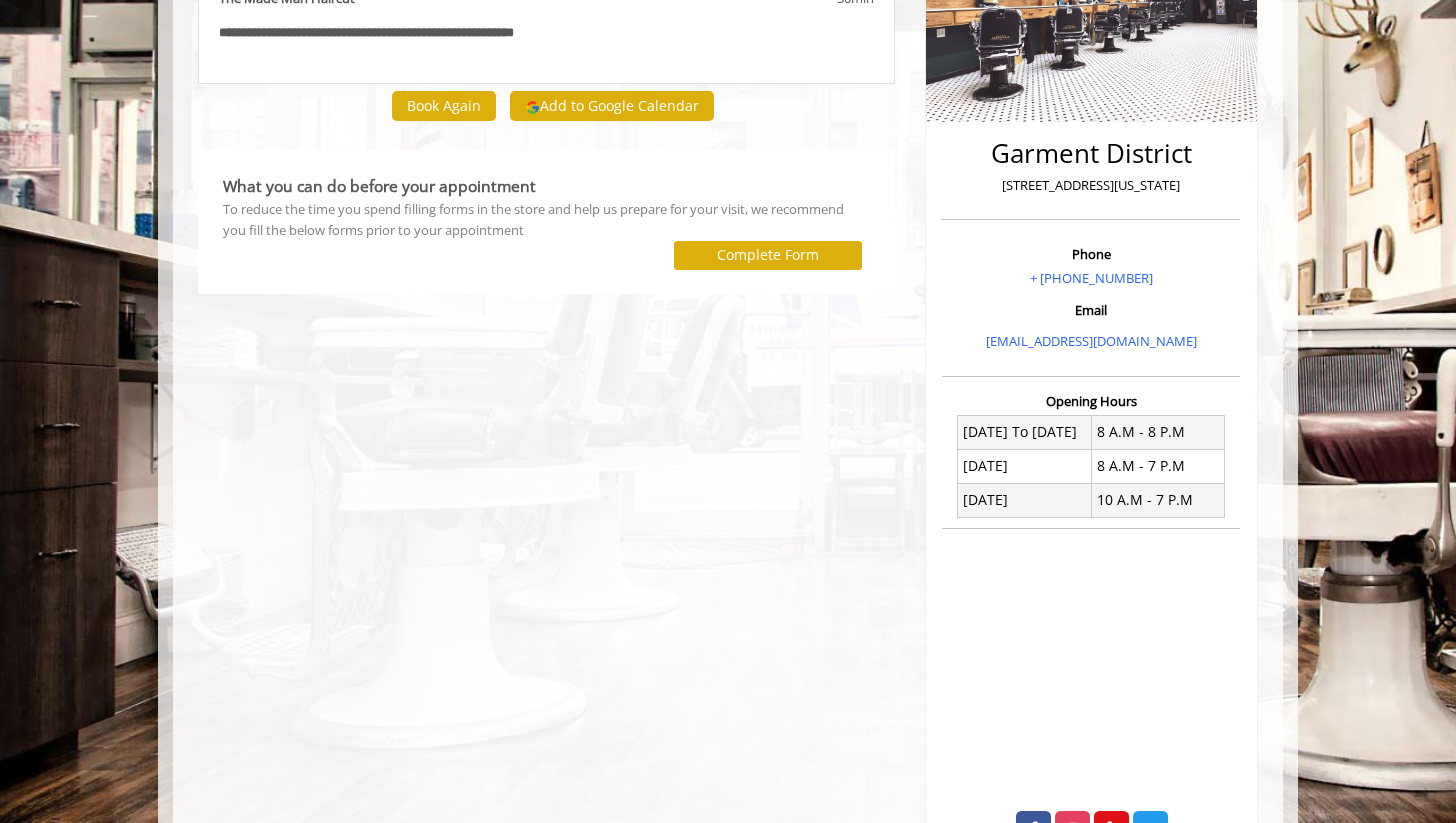 scroll, scrollTop: 376, scrollLeft: 0, axis: vertical 